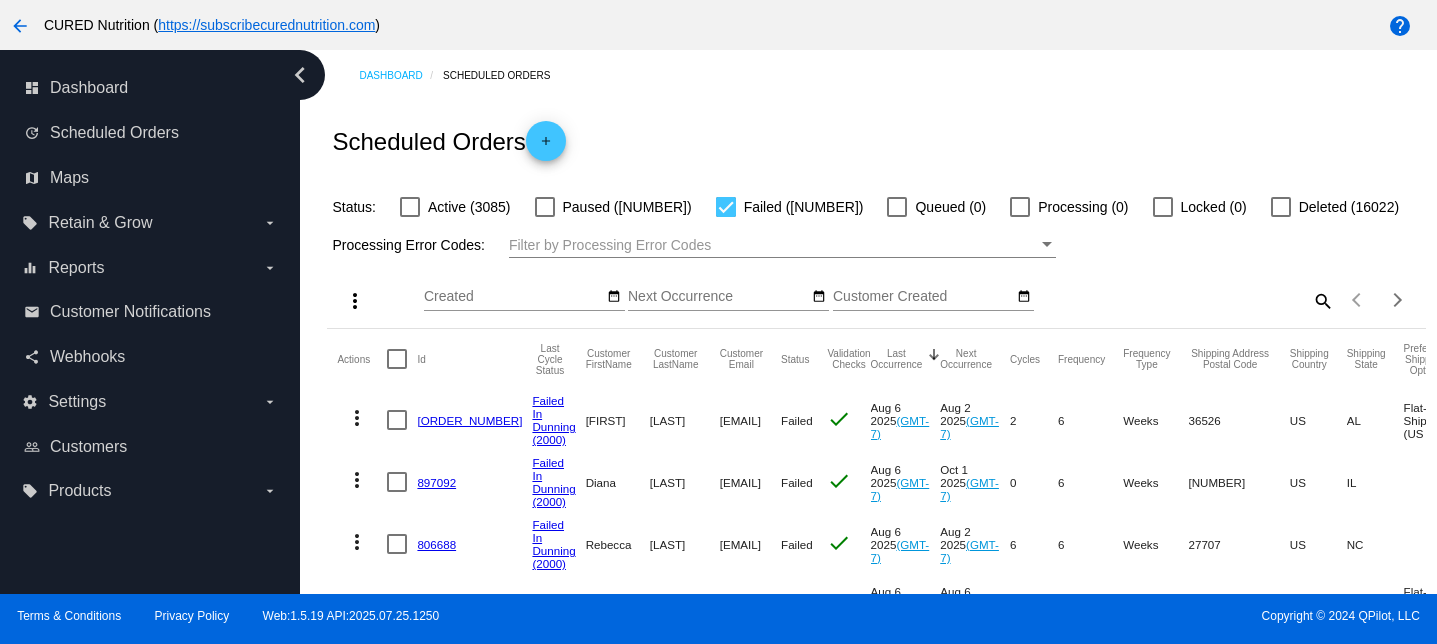 scroll, scrollTop: 0, scrollLeft: 0, axis: both 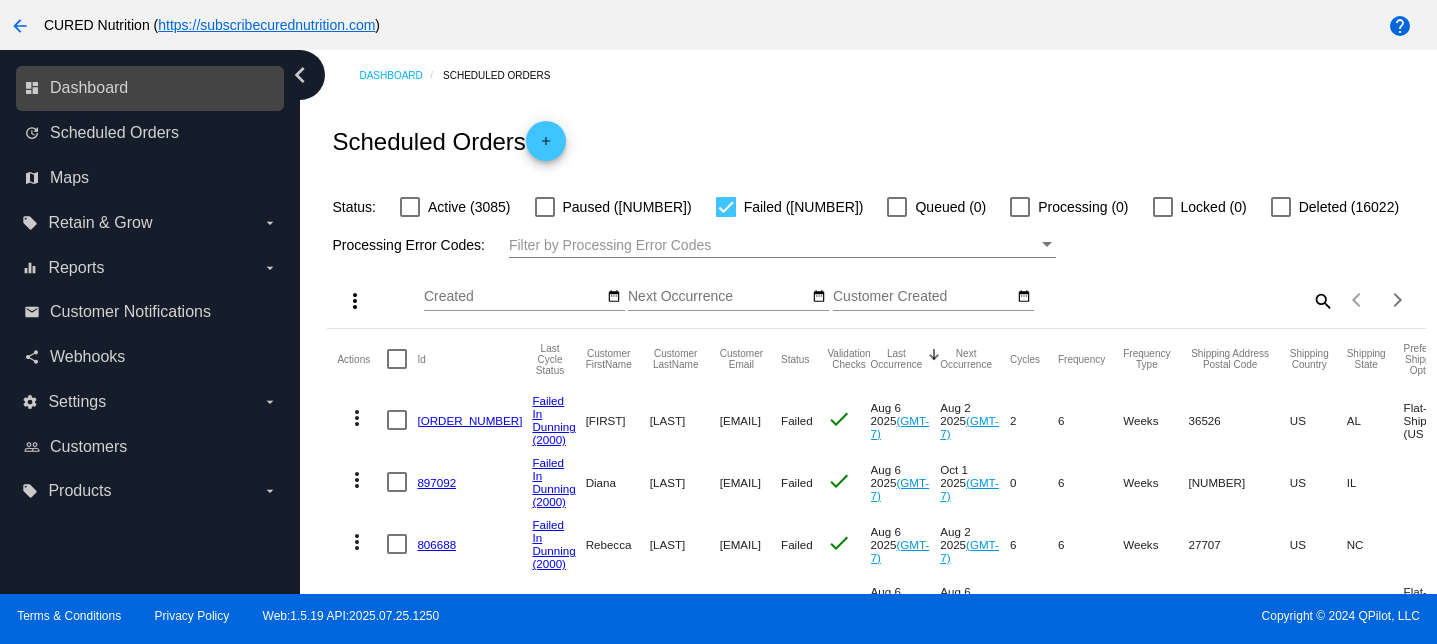 click on "dashboard
Dashboard" at bounding box center [151, 88] 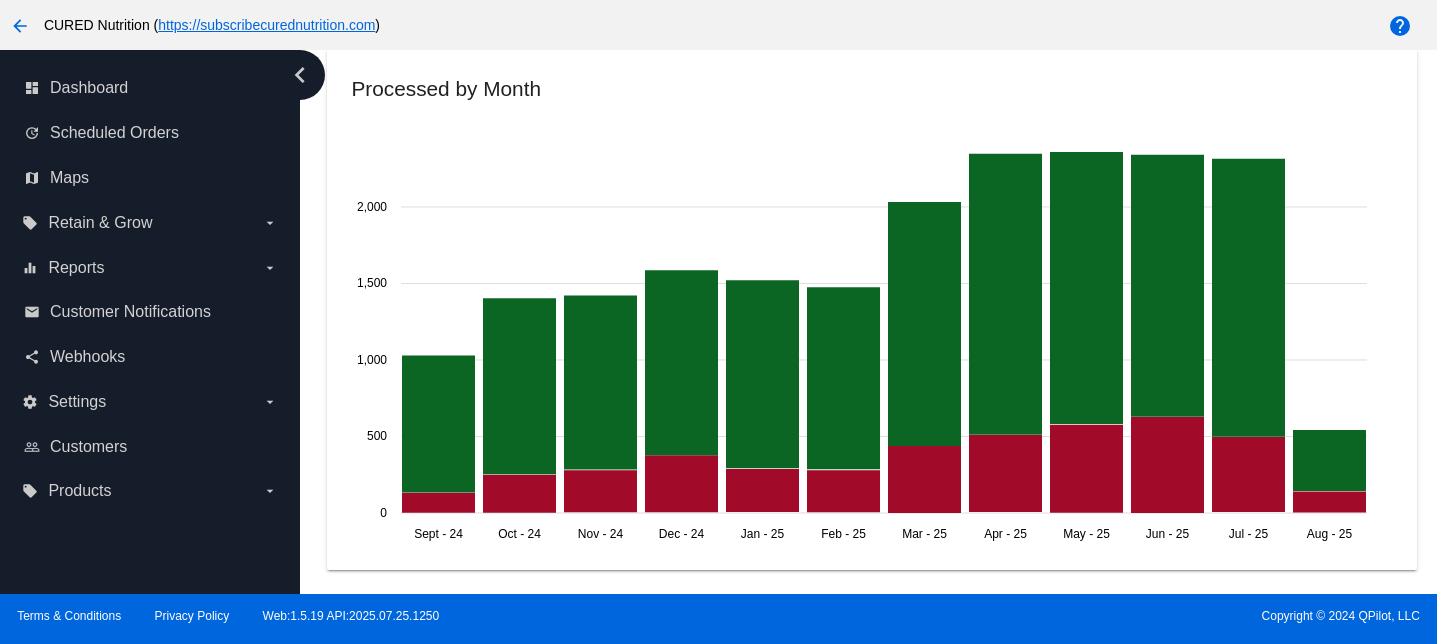 scroll, scrollTop: 1448, scrollLeft: 0, axis: vertical 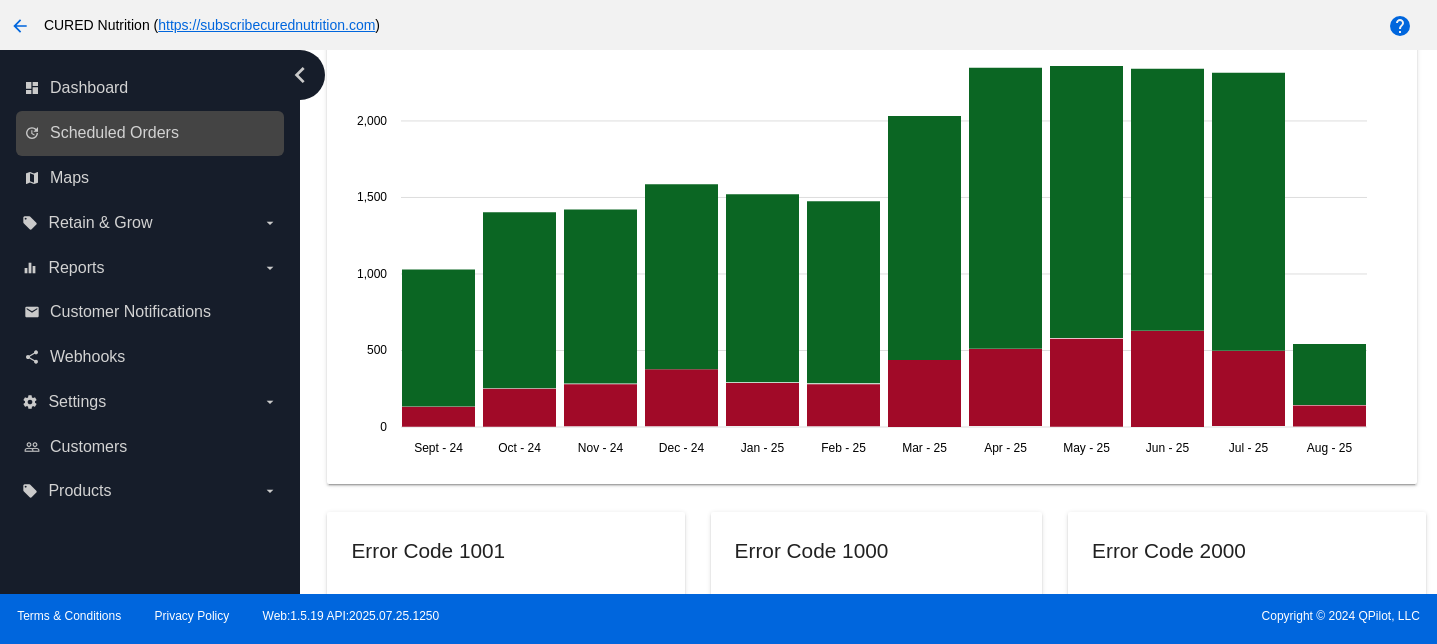click on "update
Scheduled Orders" at bounding box center [151, 133] 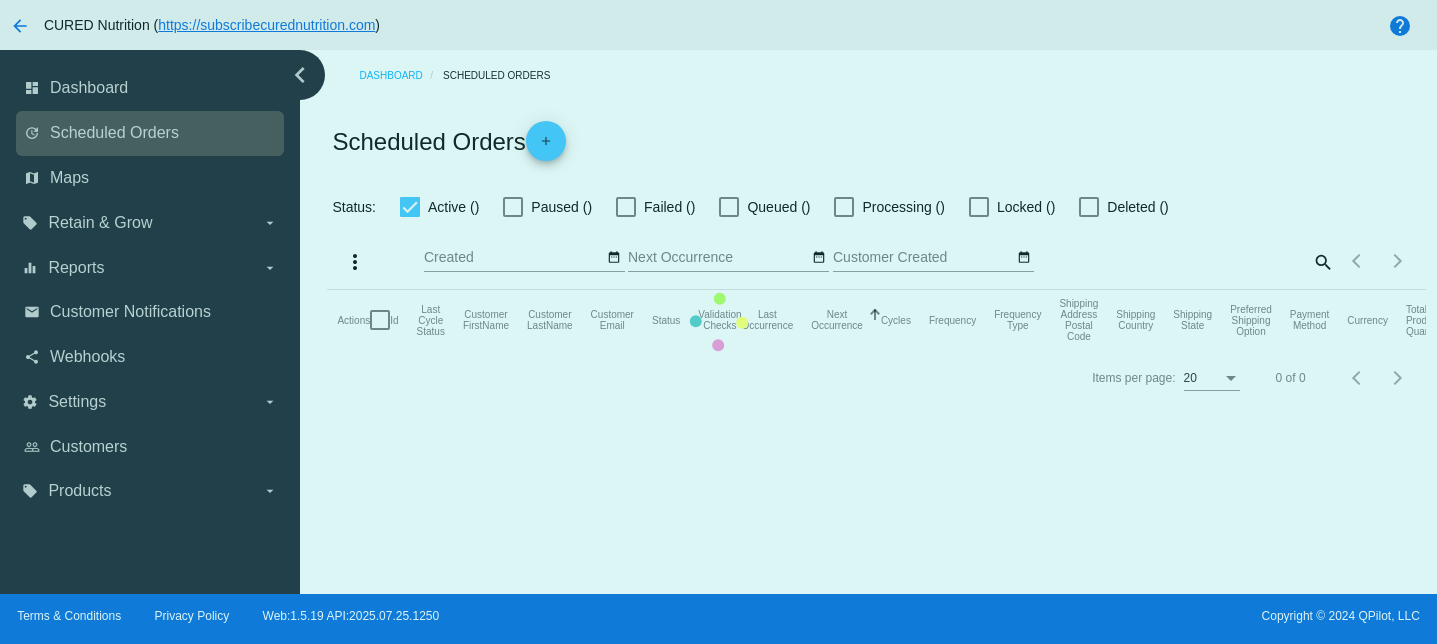 scroll, scrollTop: 0, scrollLeft: 0, axis: both 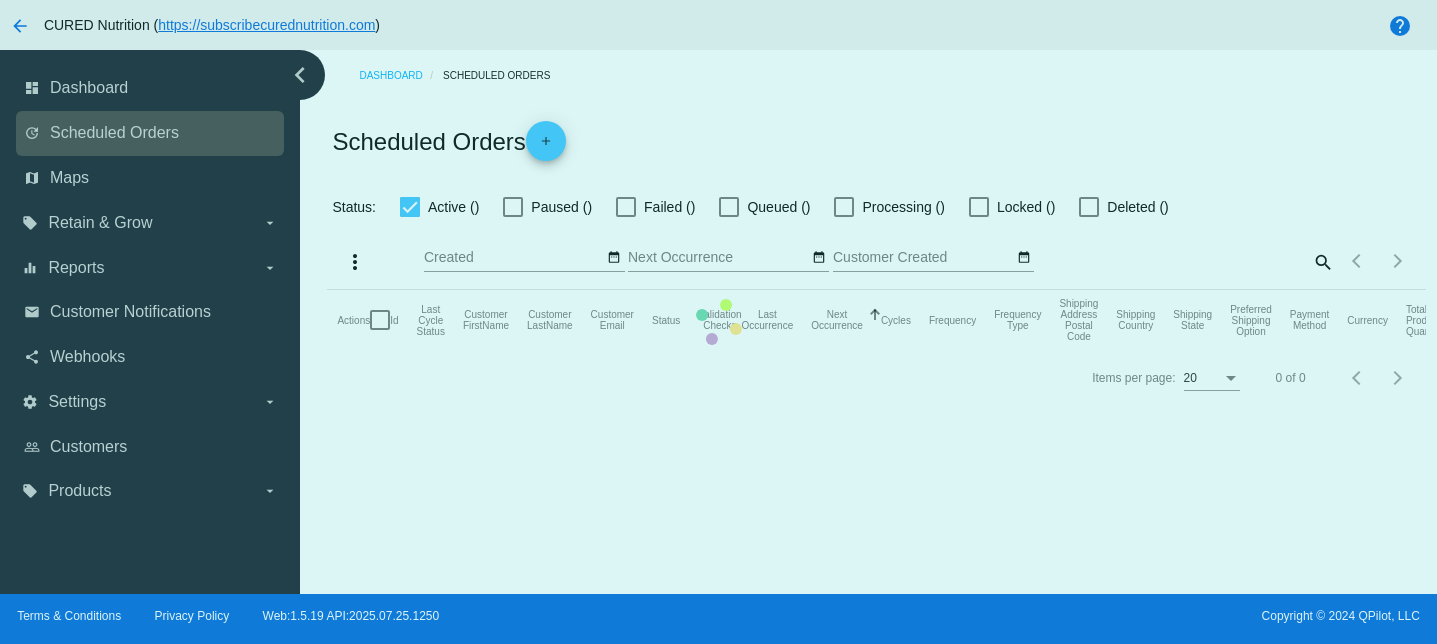 checkbox on "false" 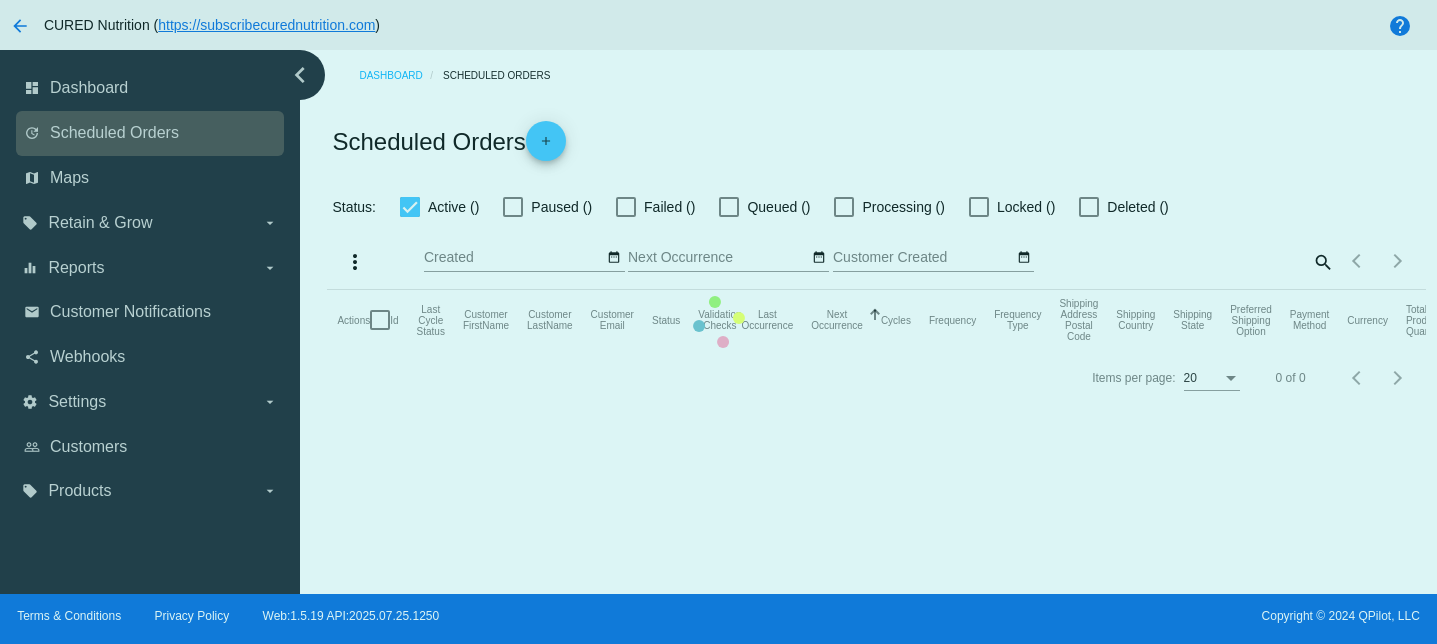 checkbox on "true" 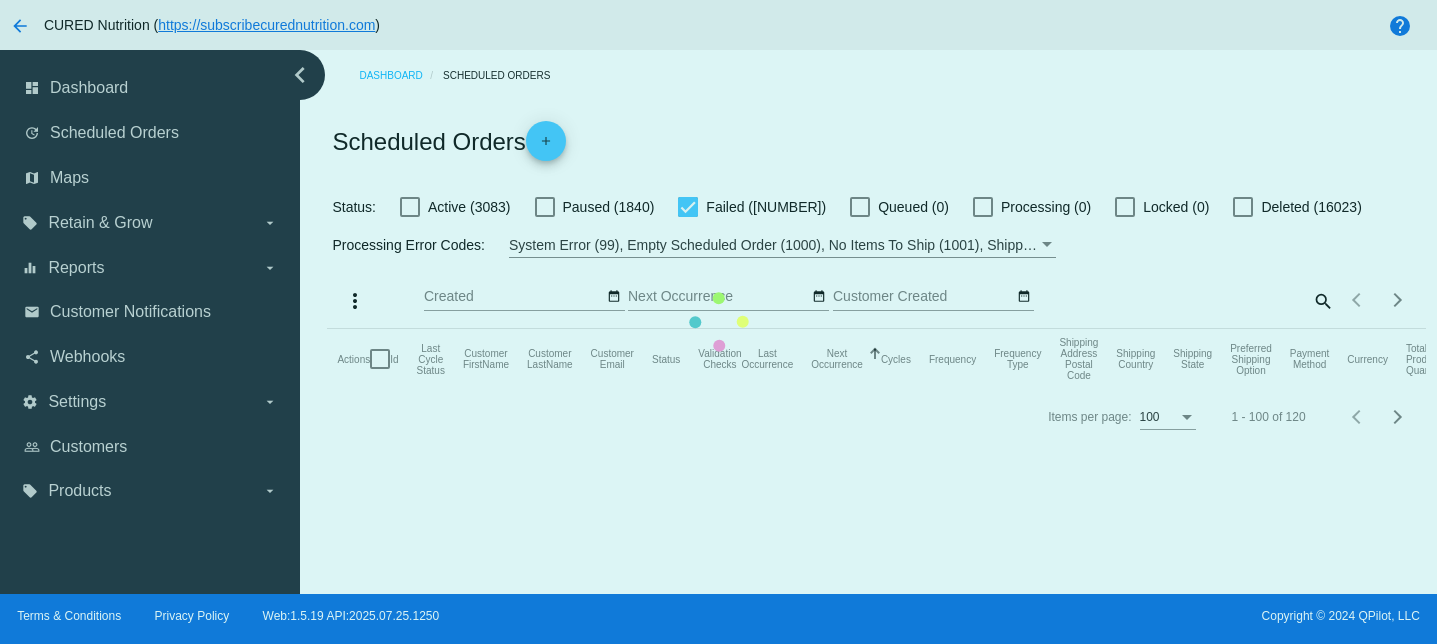 click on "Actions
Id   Last Cycle Status   Customer FirstName   Customer LastName   Customer Email   Status   Validation Checks   Last Occurrence   Next Occurrence   Sorted by NextOccurrenceUtc ascending  Cycles   Frequency   Frequency Type   Shipping Address Postal Code
Shipping Country
Shipping State
Preferred Shipping Option
Payment Method   Currency   Total Product Quantity   Scheduled Order Subtotal
Scheduled Order LTV" 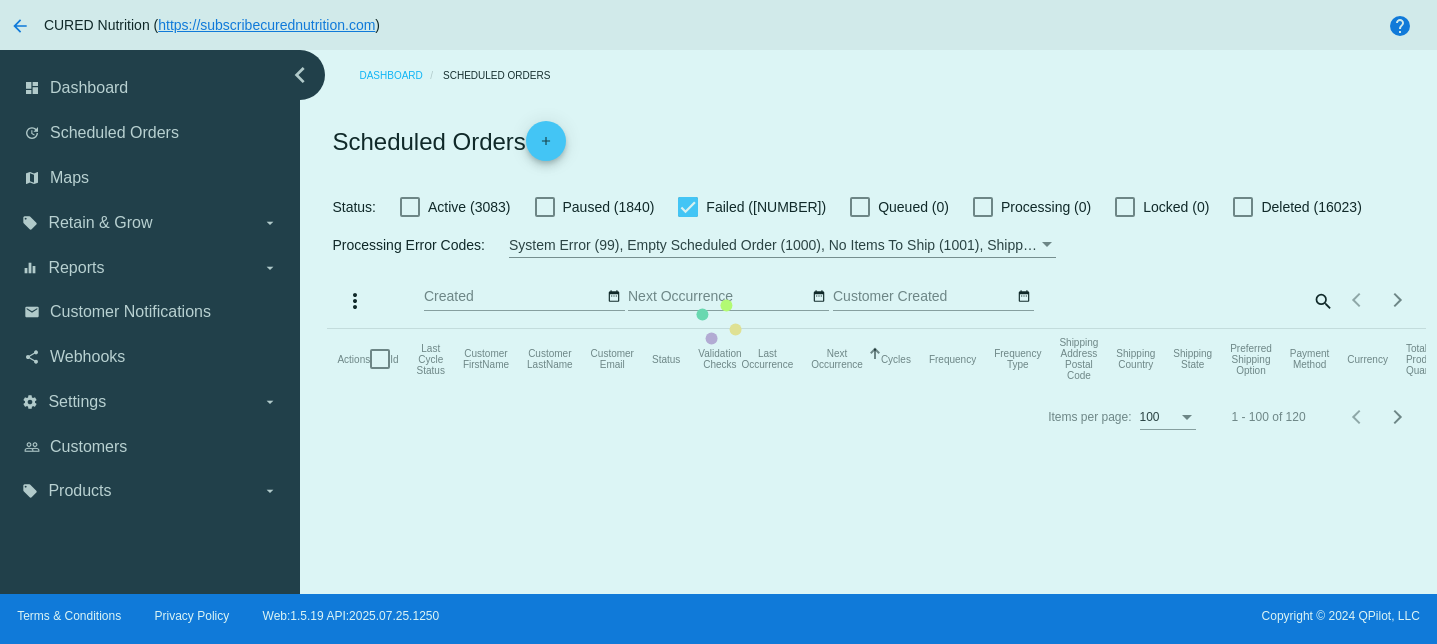 click on "Scheduled Orders
add
Status:
Active (3083)
Paused (1840)
Failed (120)
Queued (0)
Processing
(0)
Locked (0)
Deleted (16023)
Processing Error Codes:
System Error (99), Empty Scheduled Order (1000), No Items To Ship (1001), Shipping Rate Not Found (1002), Payment Integration Not Found (1003), No Payment Method (1004), Payment Failed (2000), Payment Gateway Communication Failure (2001), Client Order Creation Failure (3000), Client Order Update Failure (3001), Client Order Invalid (3002)
more_vert" 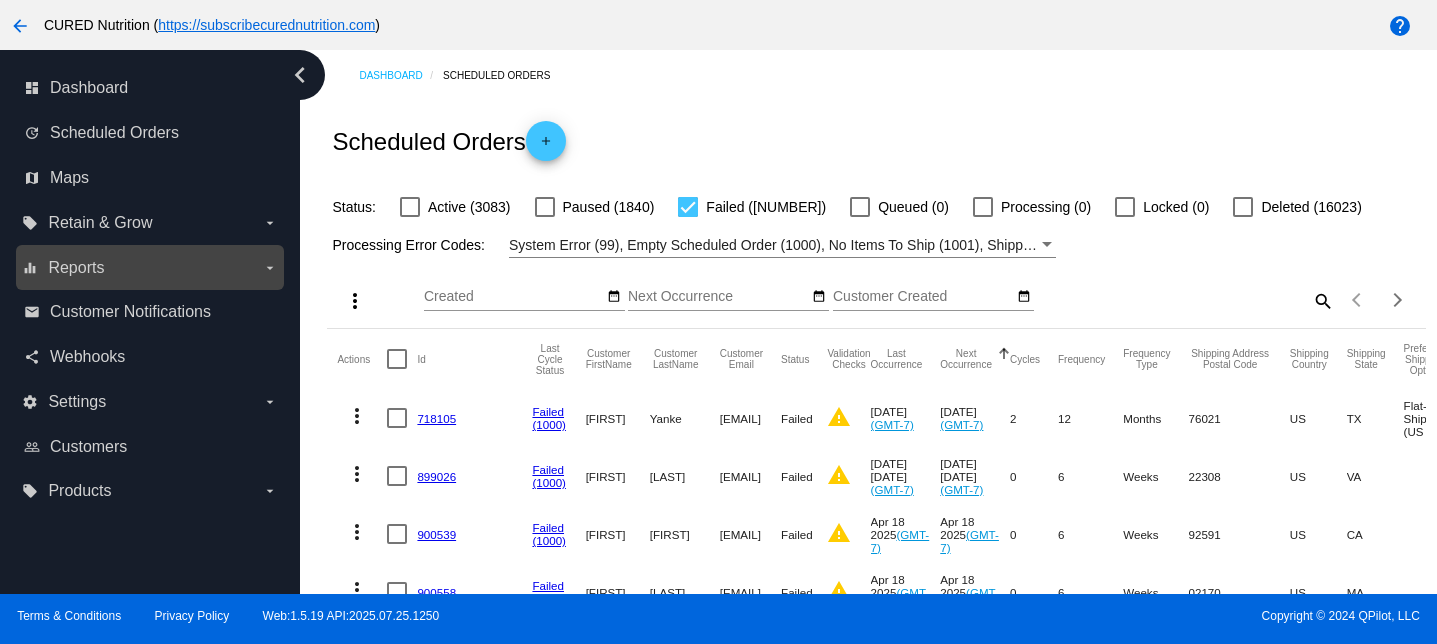 click on "equalizer
Reports
arrow_drop_down" at bounding box center [149, 268] 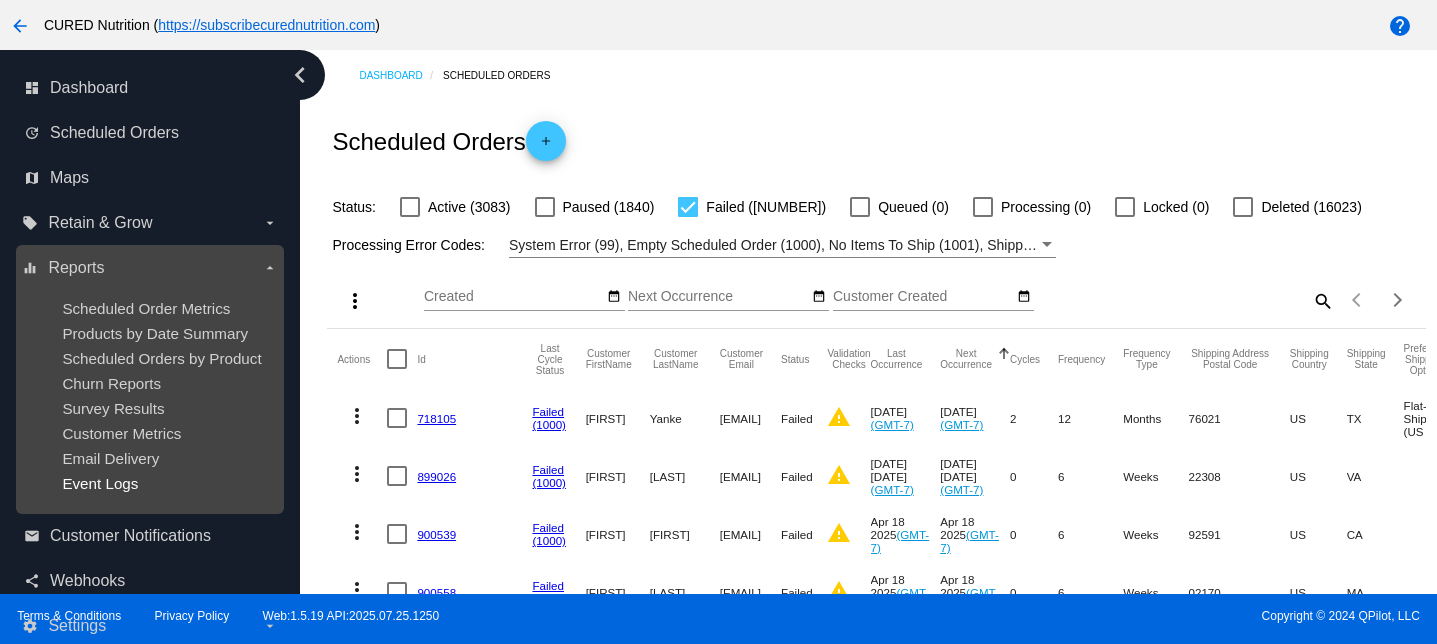 click on "Event Logs" at bounding box center (100, 483) 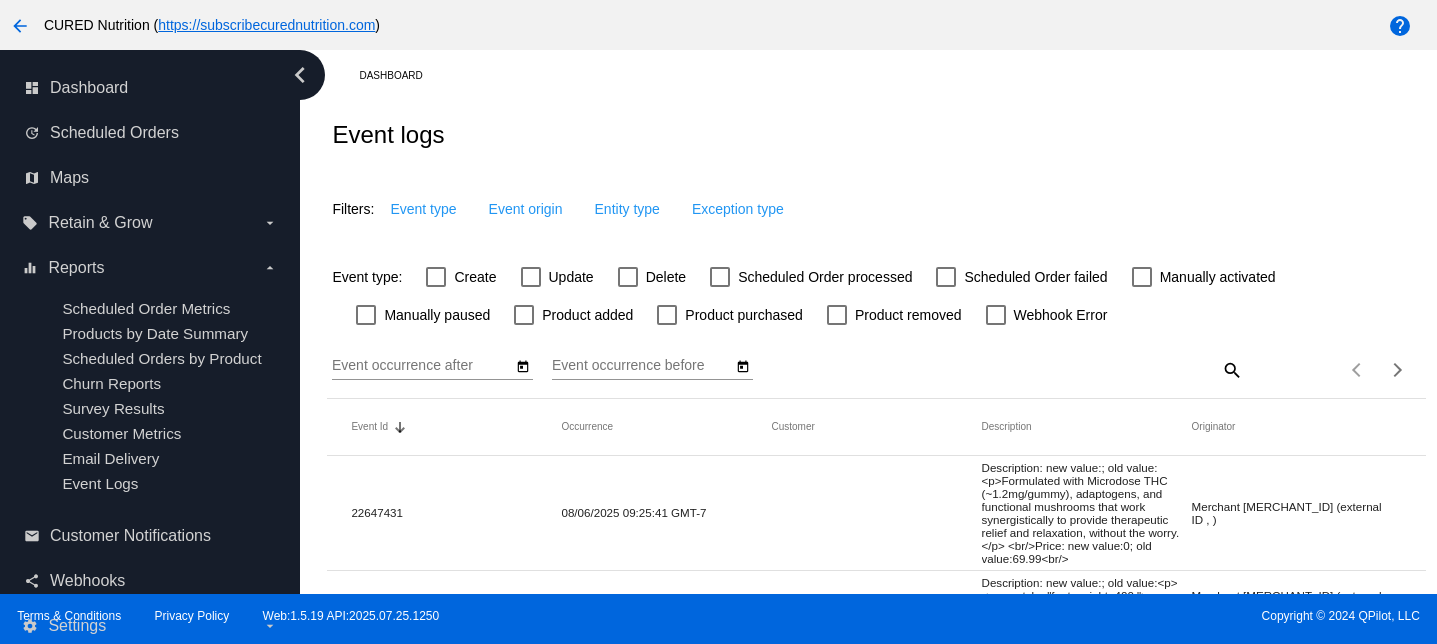 click on "Delete" at bounding box center (640, 277) 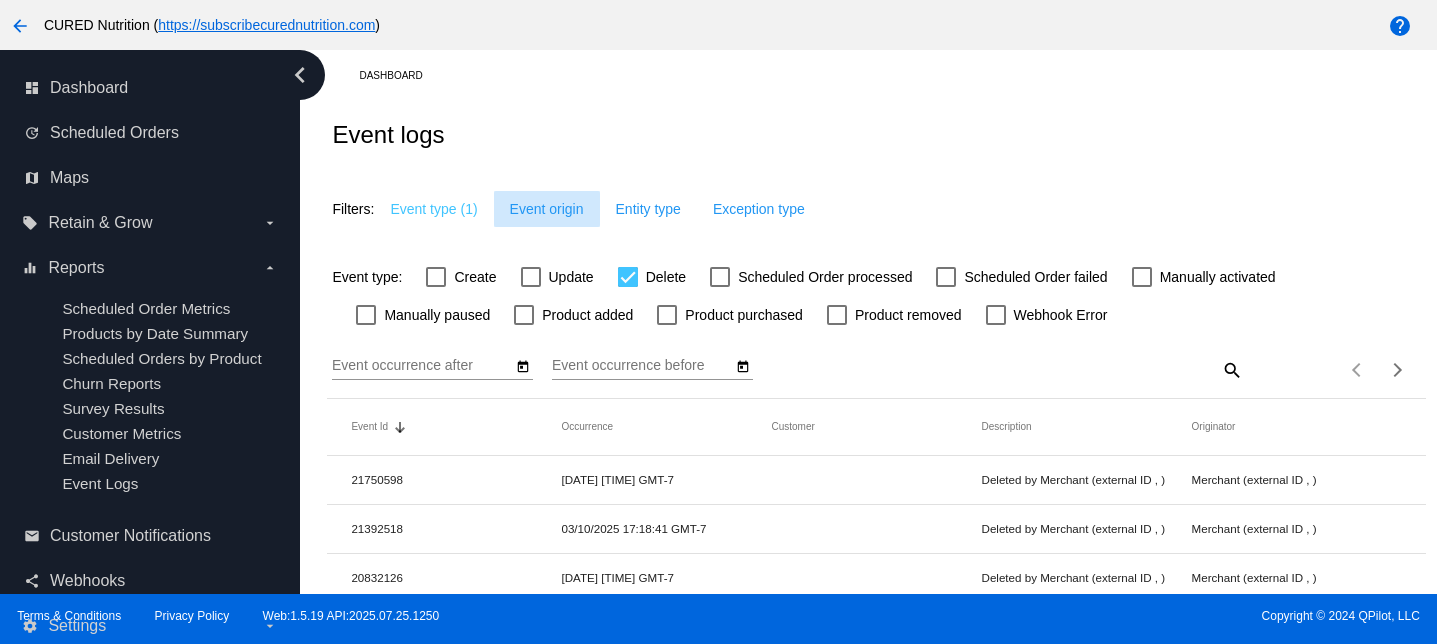 click on "Event origin" 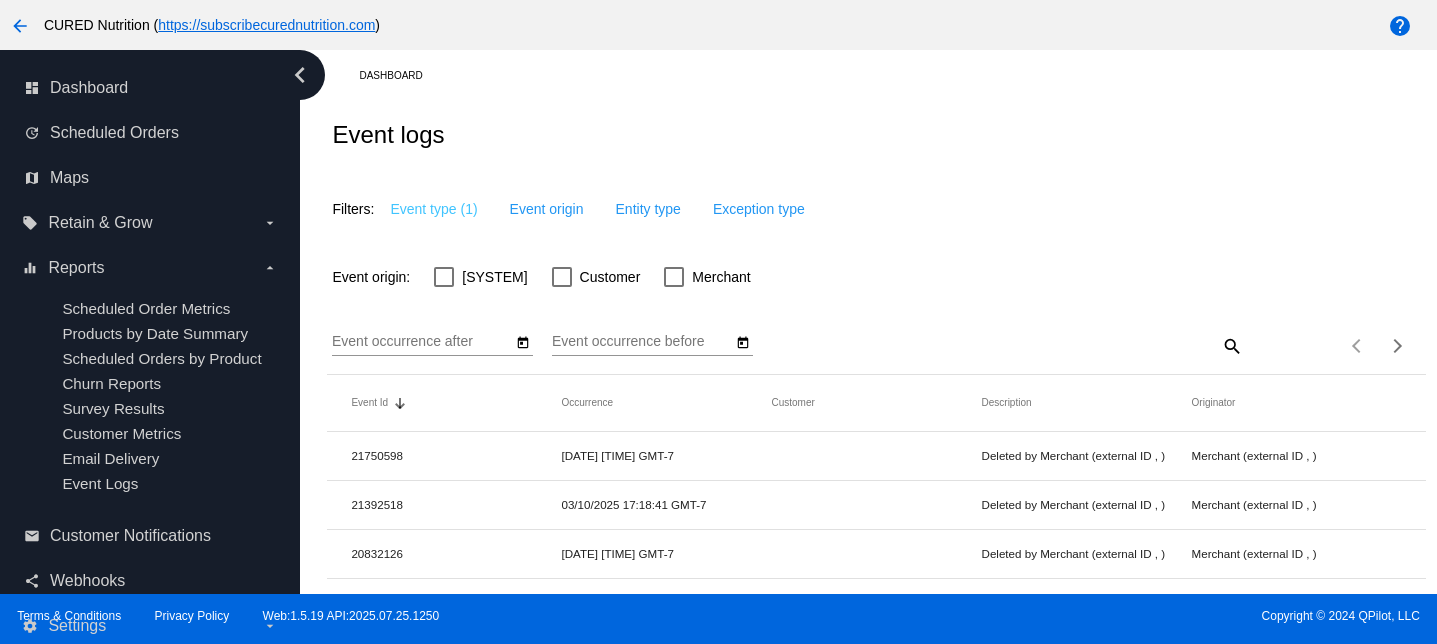 click on "Event origin:
System
Customer
Merchant" 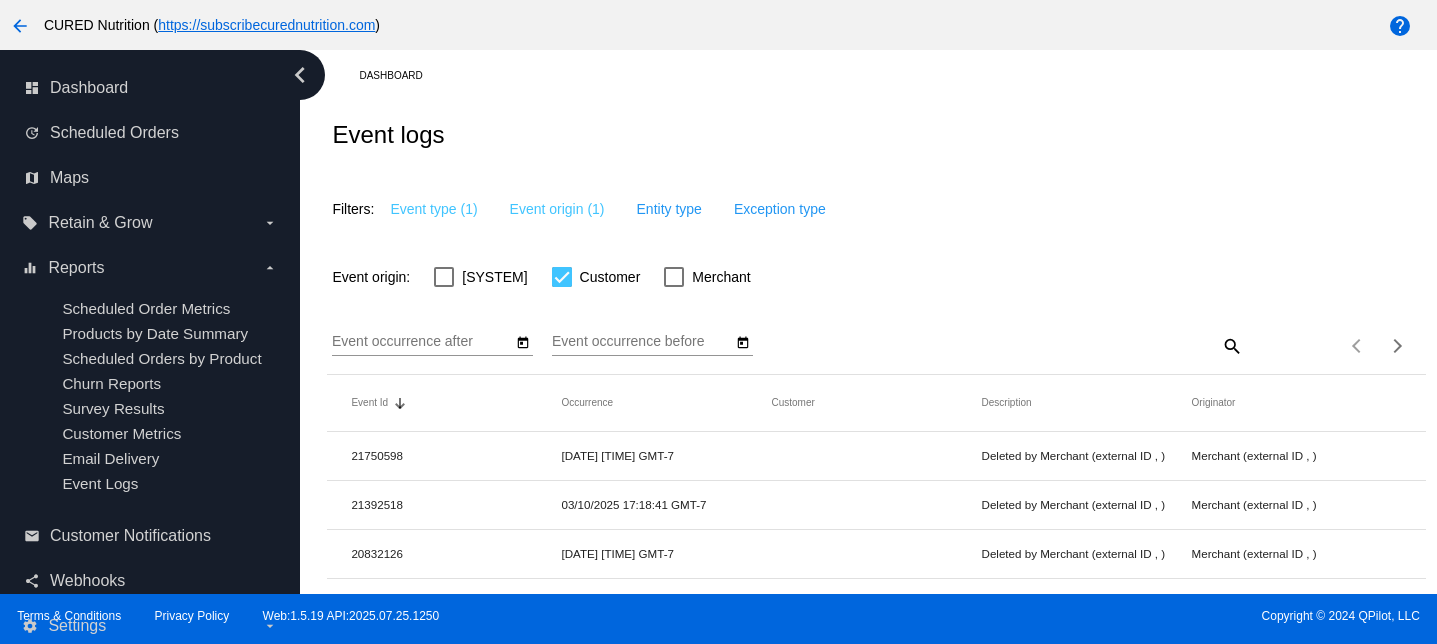 click on "Event occurrence after" 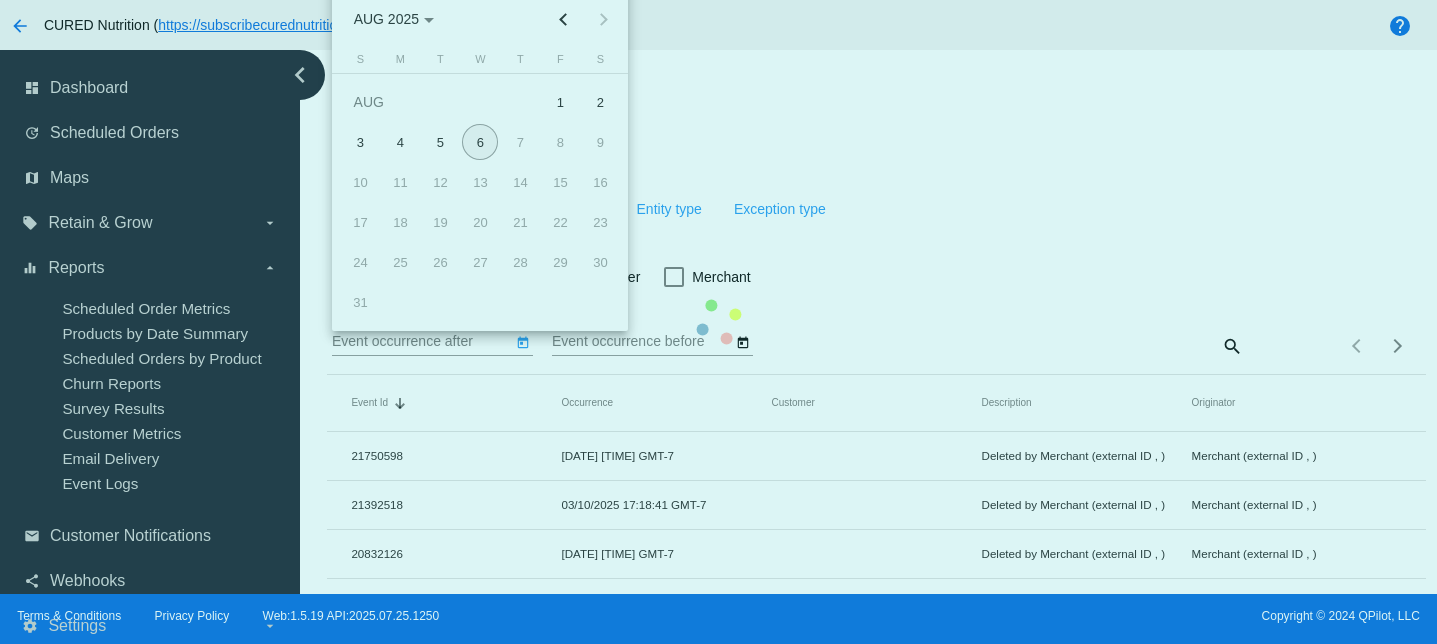 click on "Event Id   Sorted by Id descending  Occurrence   Customer   Description   Originator   21750598  04/02/2025 21:01:12 GMT-7
Deleted by Merchant  (external ID , )  Merchant  (external ID , )  21392518  03/10/2025 17:18:41 GMT-7
Deleted by Merchant  (external ID , )  Merchant  (external ID , )  20832126  01/31/2025 10:35:13 GMT-7
Deleted by Merchant  (external ID , )  Merchant  (external ID , )  20321114  01/02/2025 15:37:33 GMT-7
Deleted by Merchant  (external ID , )  Merchant  (external ID , )  19305551  08/06/2025 15:38:56 GMT-7
[FIRST] [LAST]
Deleted by Customer [CUSTOMER_ID] (external ID , )  Customer [CUSTOMER_ID] (external ID , )  19303520  08/06/2025 13:25:51 GMT-7
[FIRST] [LAST]
Deleted by Customer [CUSTOMER_ID] (external ID , )  Customer [CUSTOMER_ID] (external ID , )  19303500  08/06/2025 13:24:34 GMT-7
[FIRST] [LAST]
Deleted by Merchant  (external ID , )  Merchant  (external ID , )  19302475  19302025" 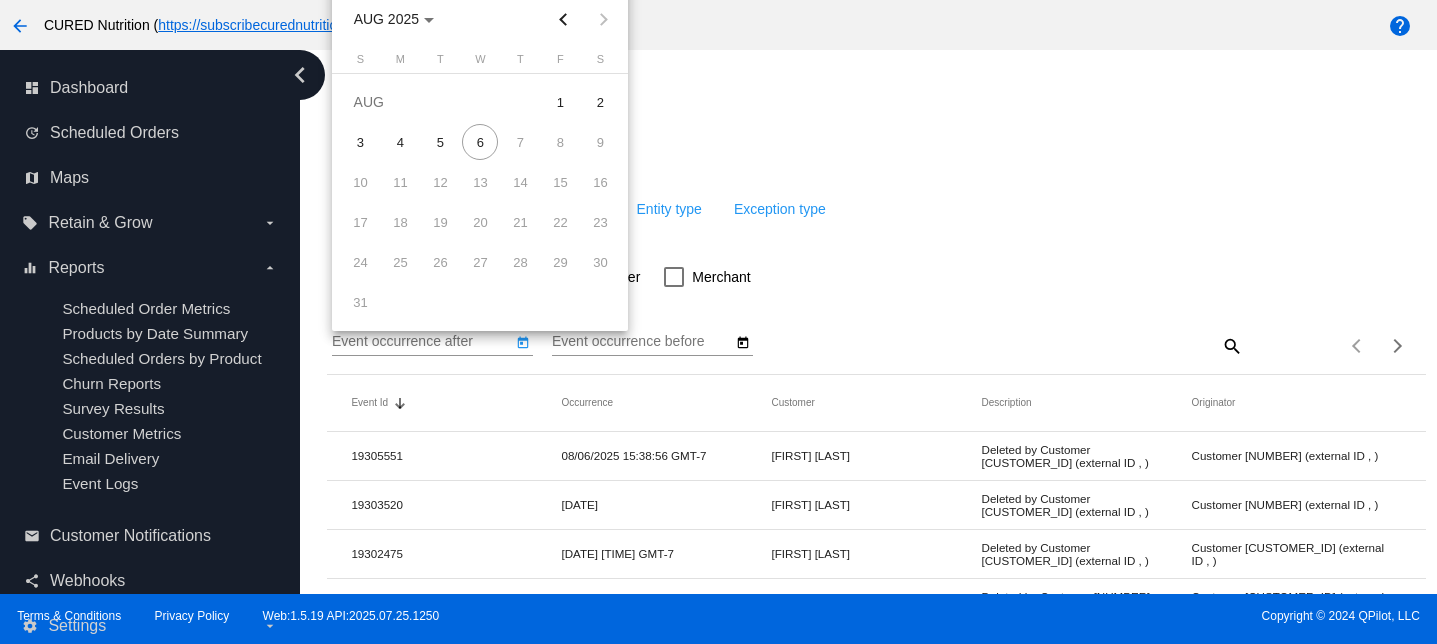click at bounding box center (563, 19) 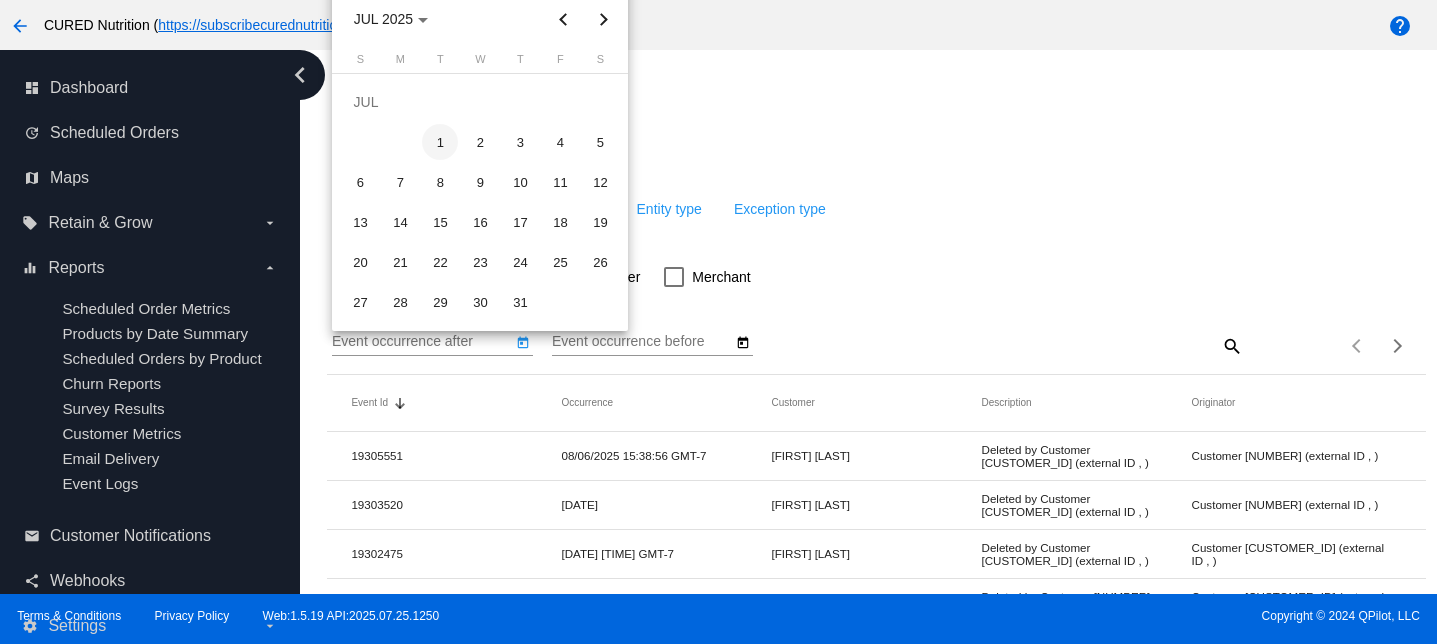 click on "1" at bounding box center (440, 142) 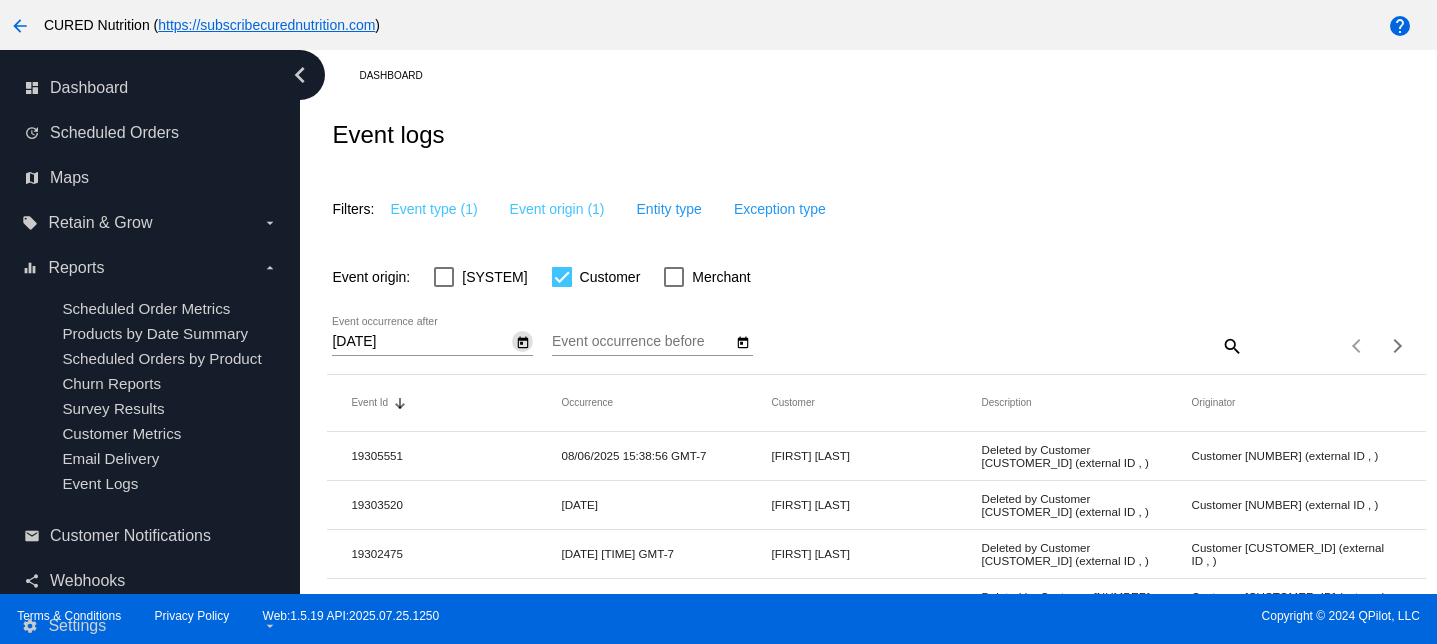 click 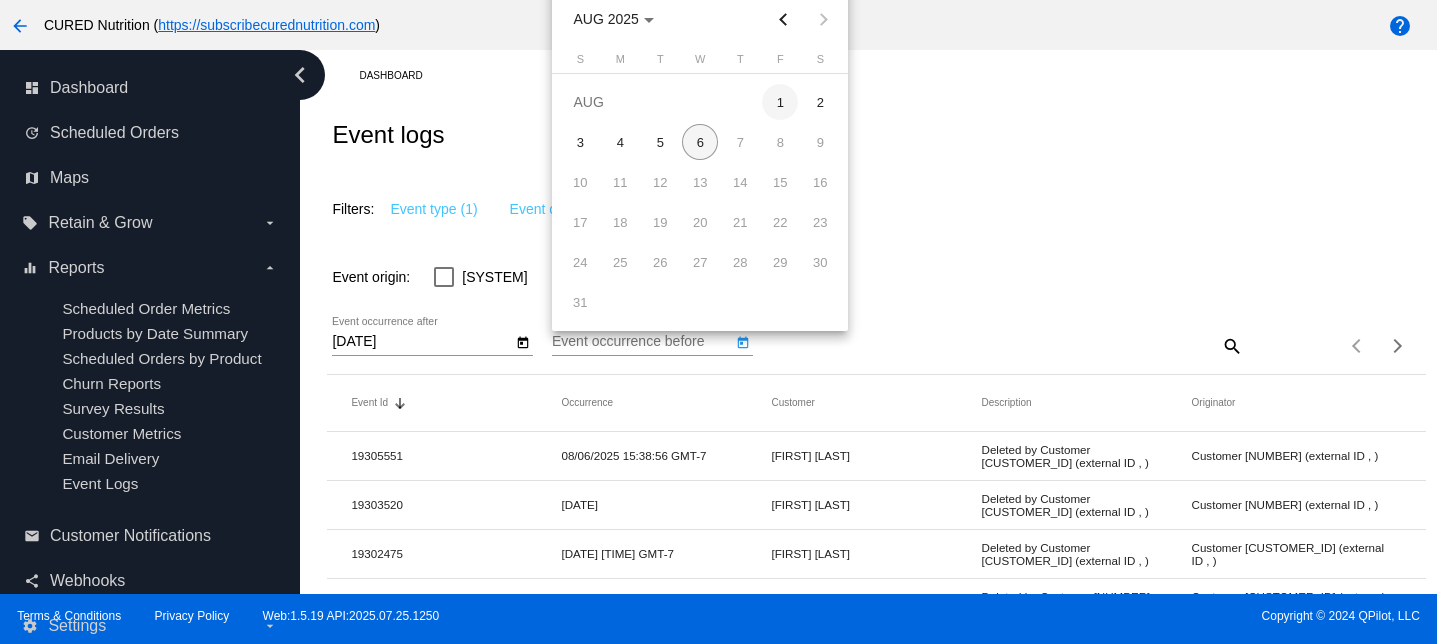 click on "1" at bounding box center (780, 102) 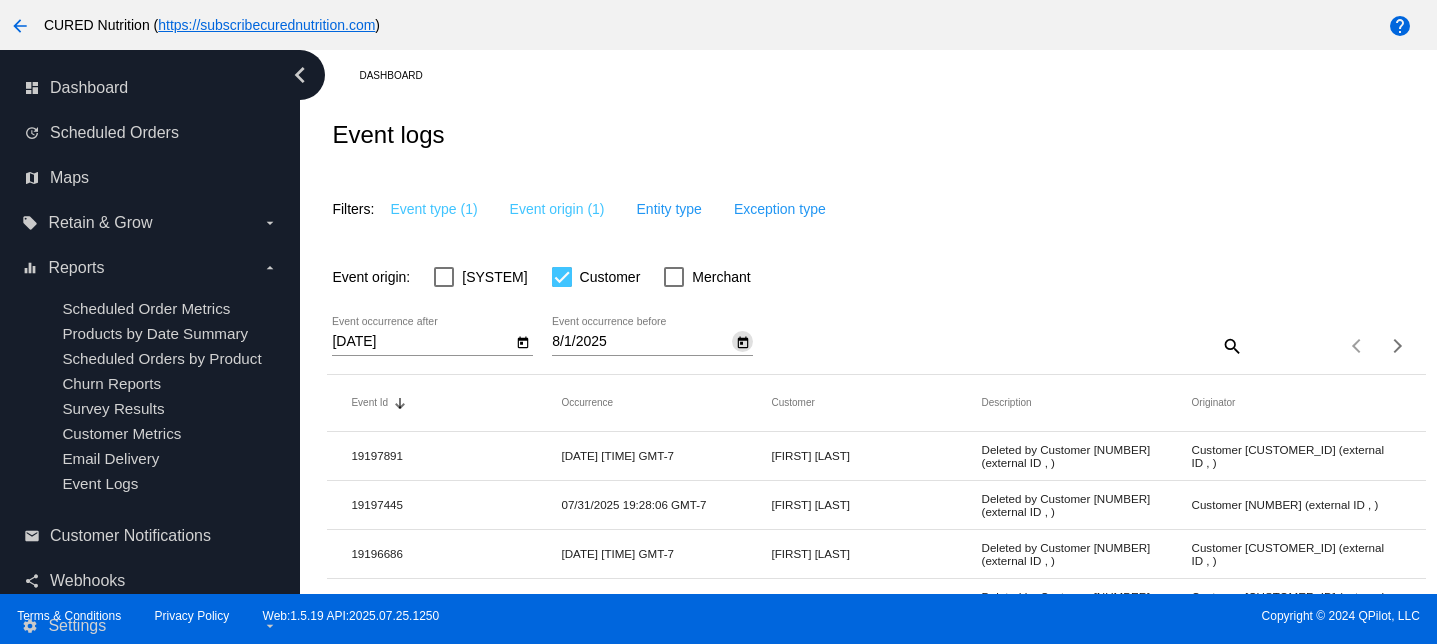 scroll, scrollTop: 878, scrollLeft: 0, axis: vertical 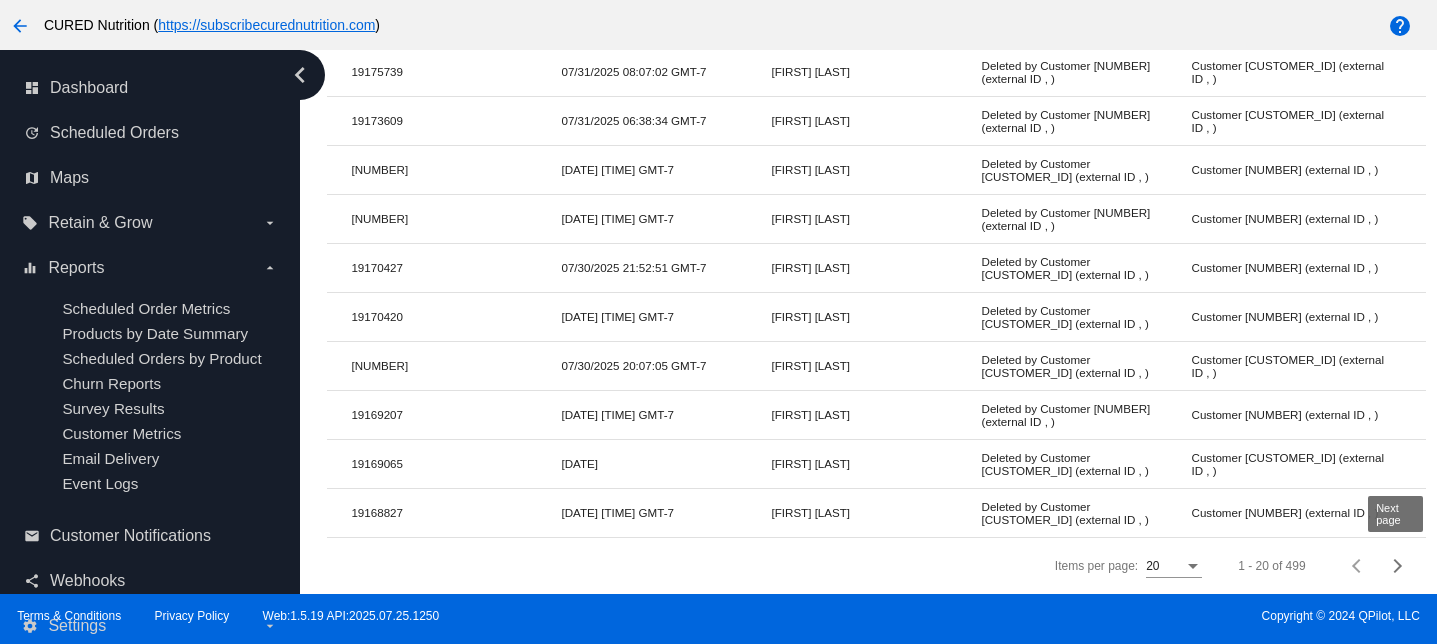 click 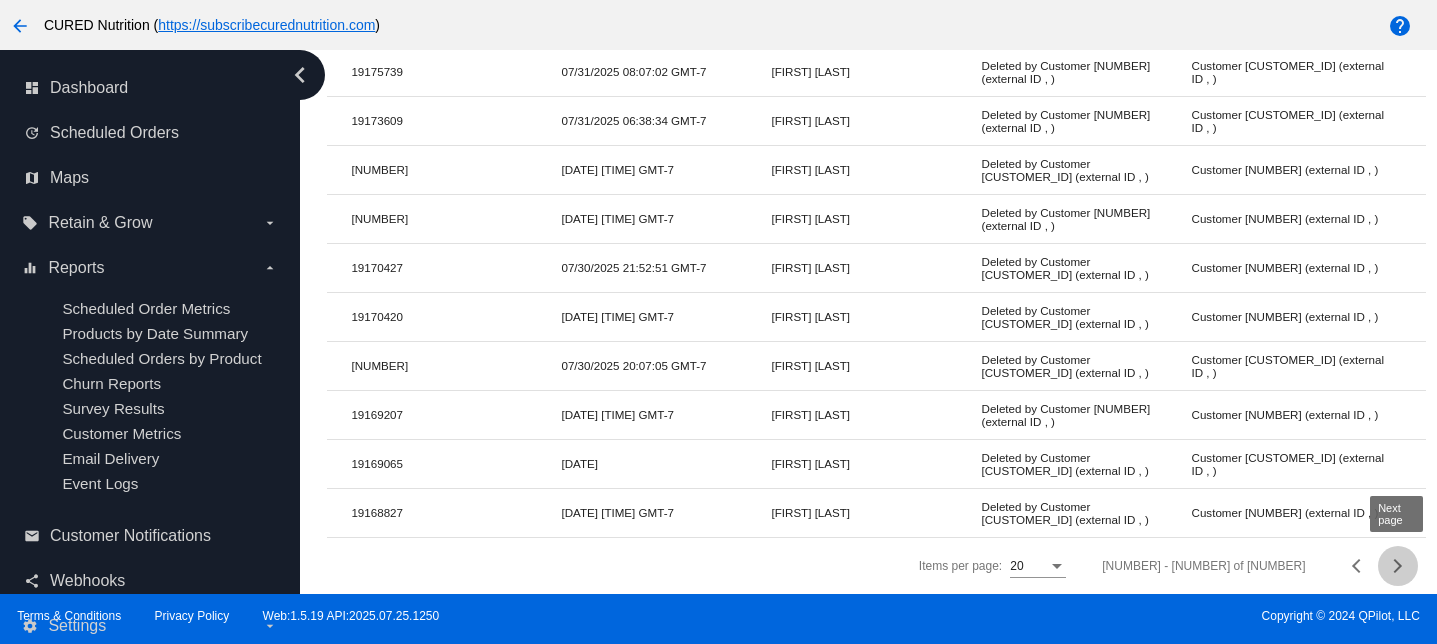 click 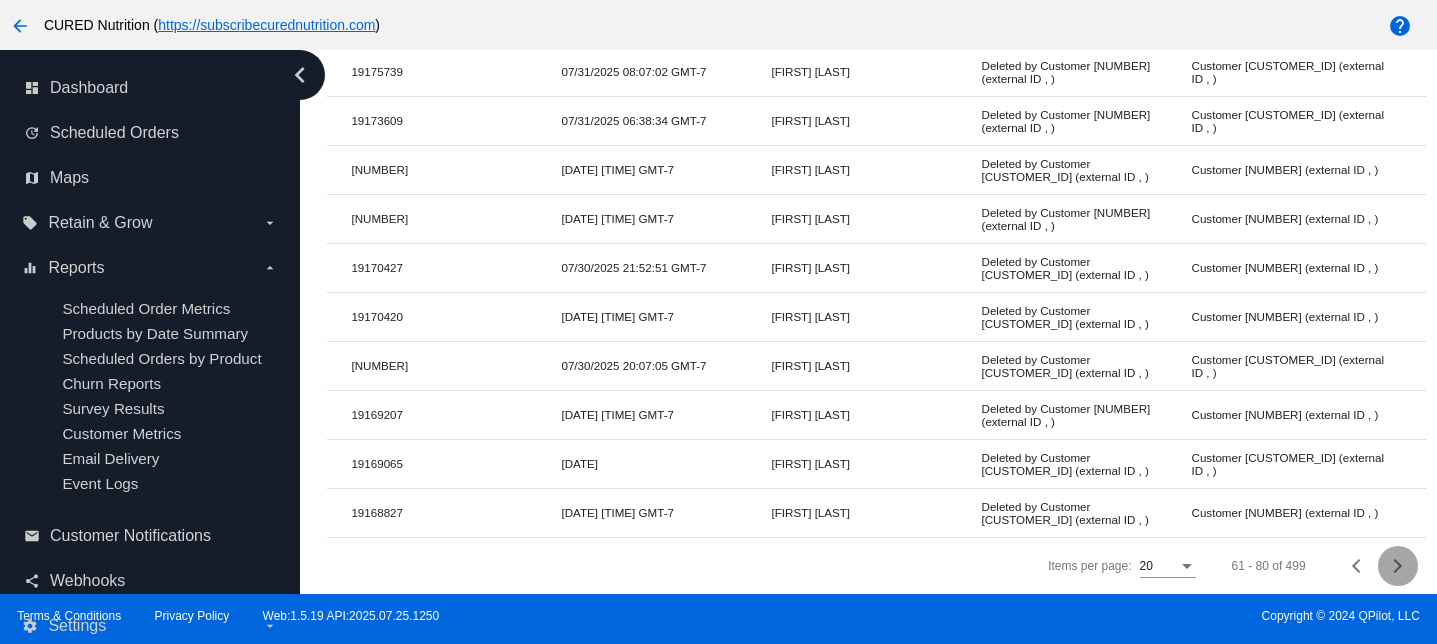click 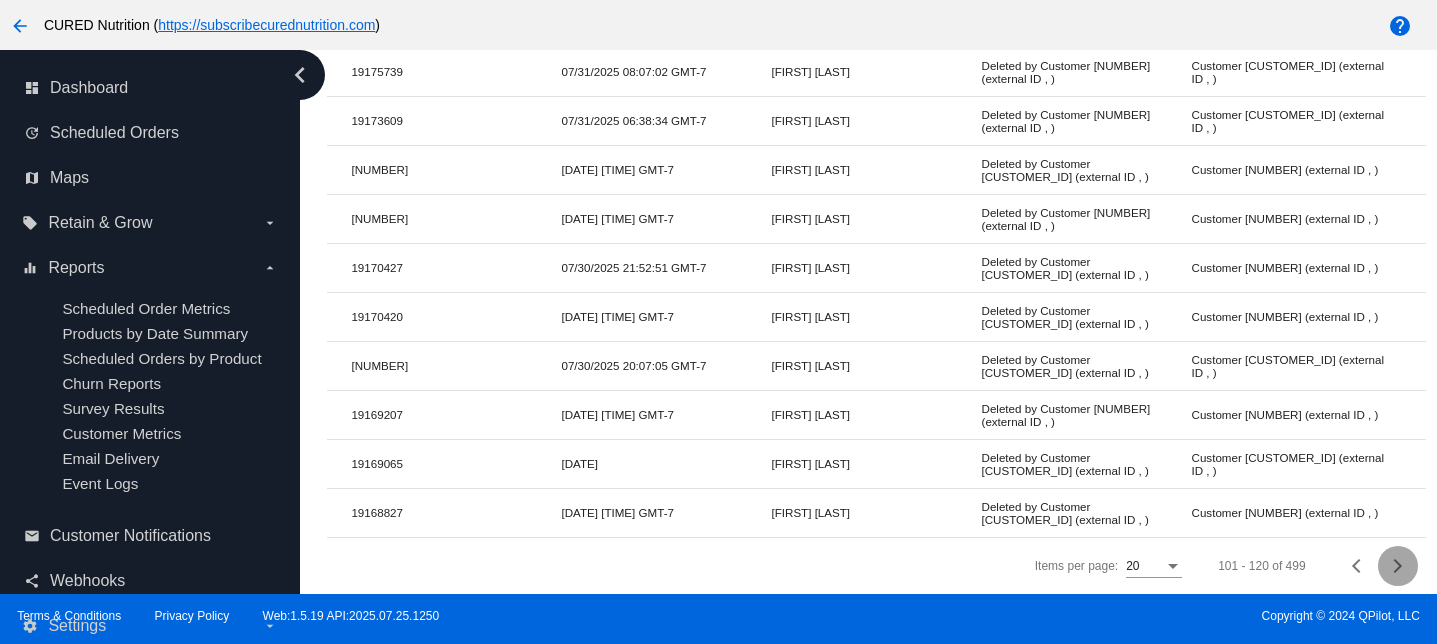 click 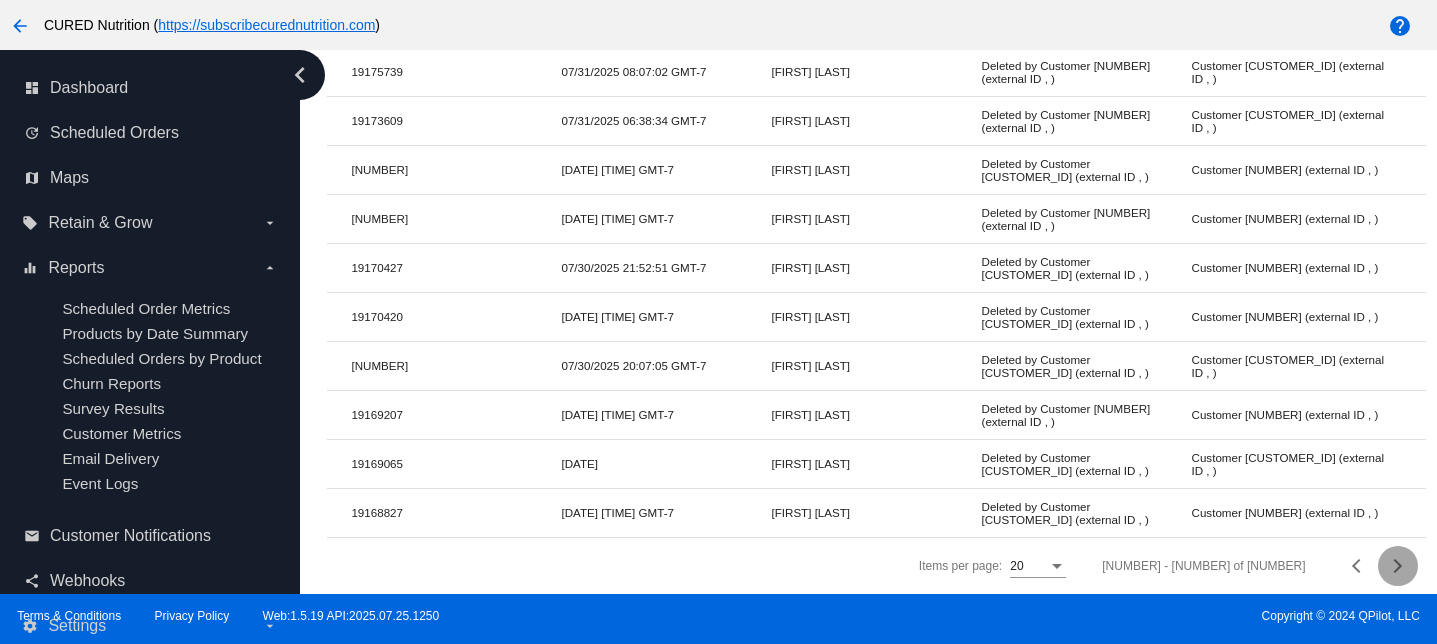 click 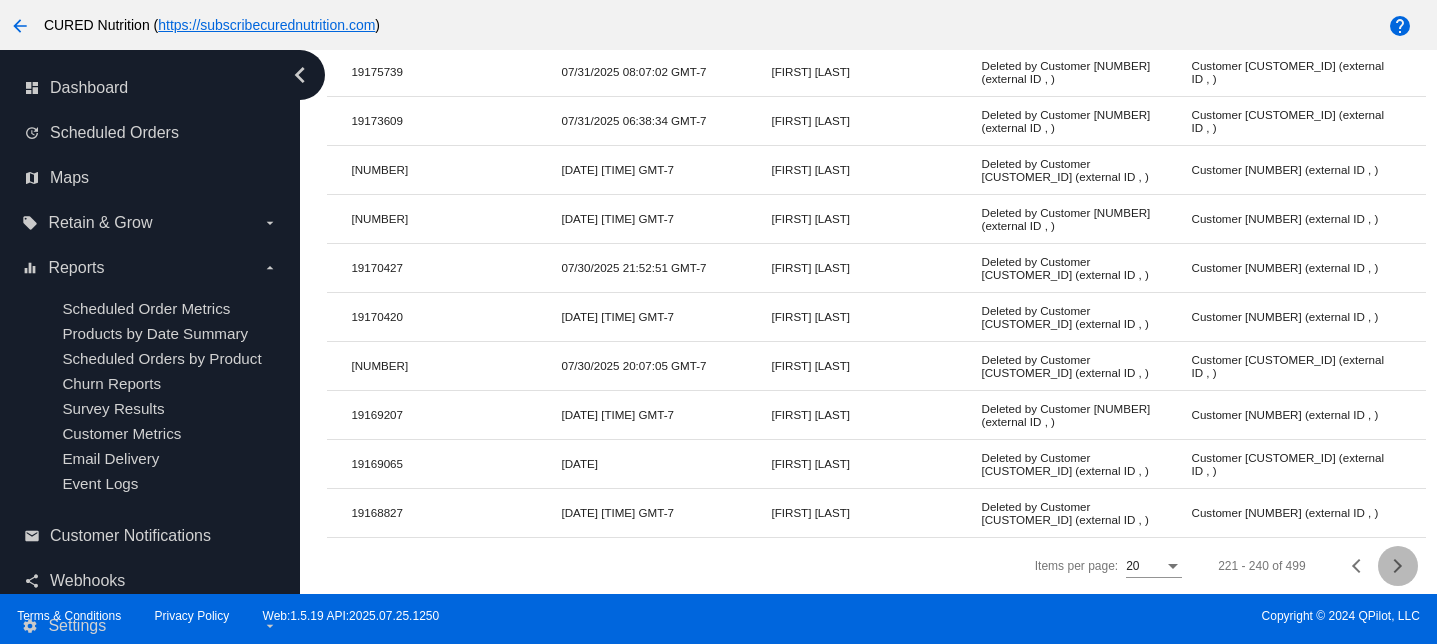 click 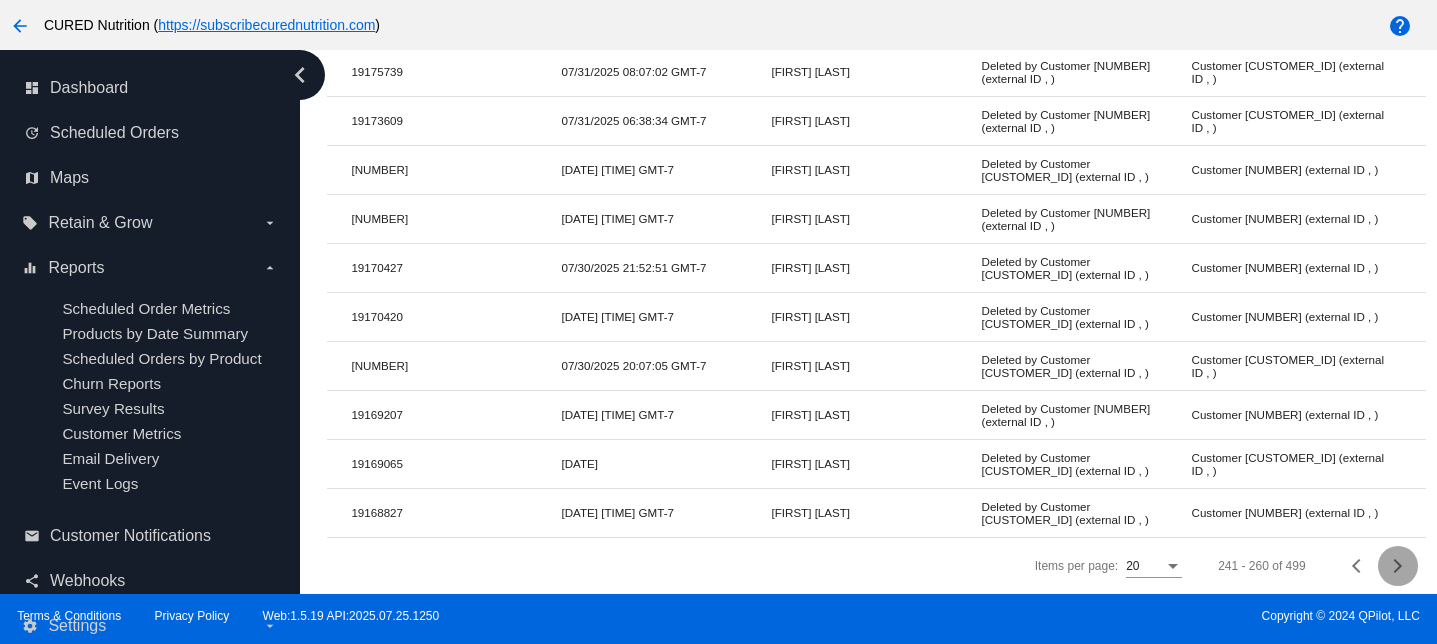 click 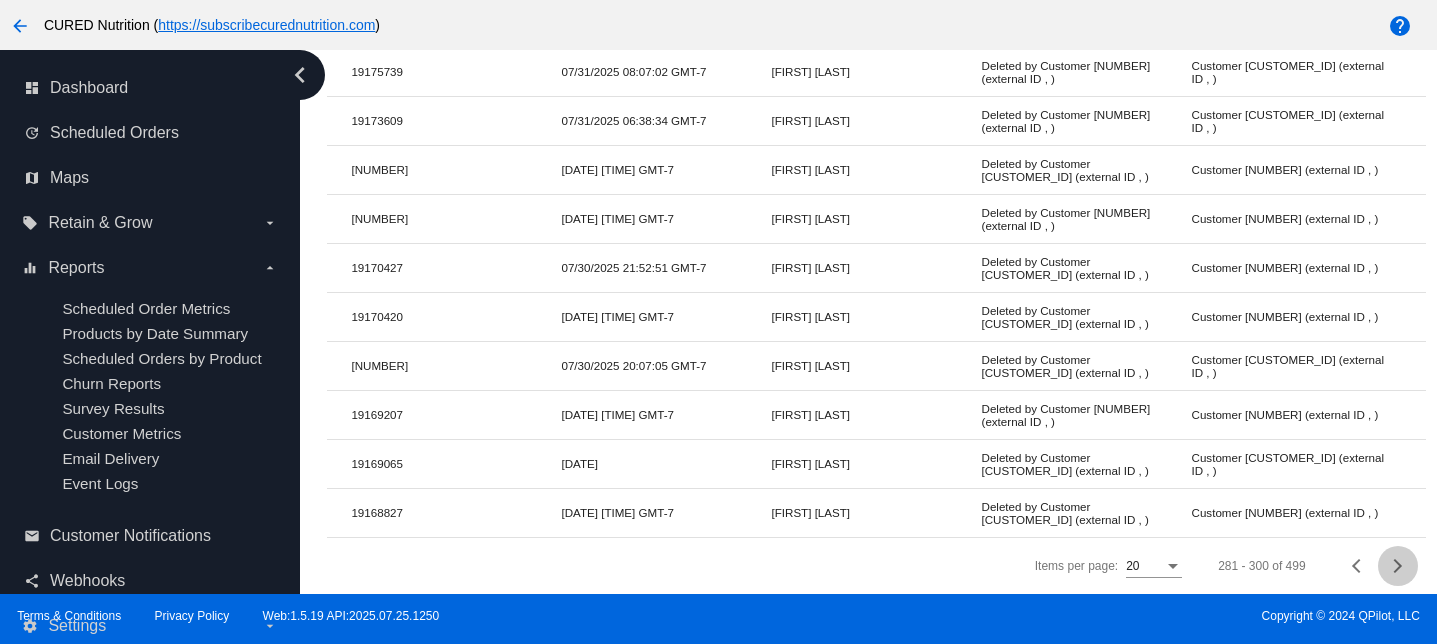 click 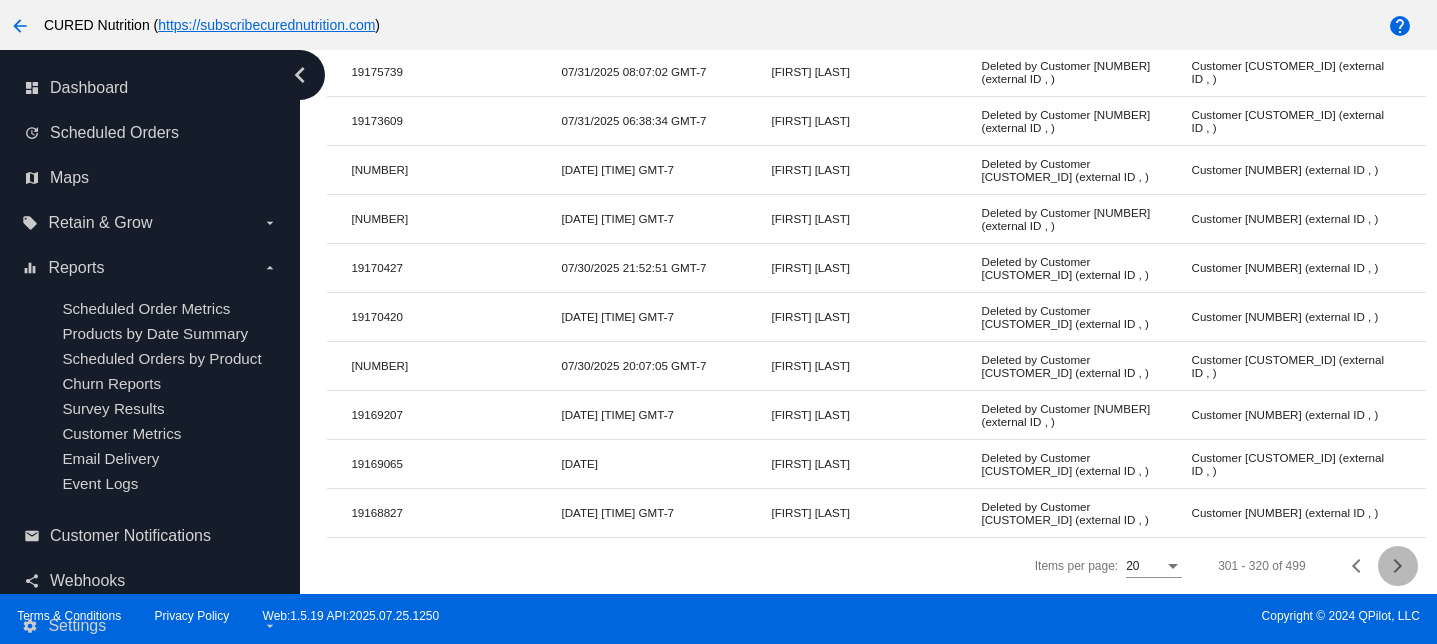 click 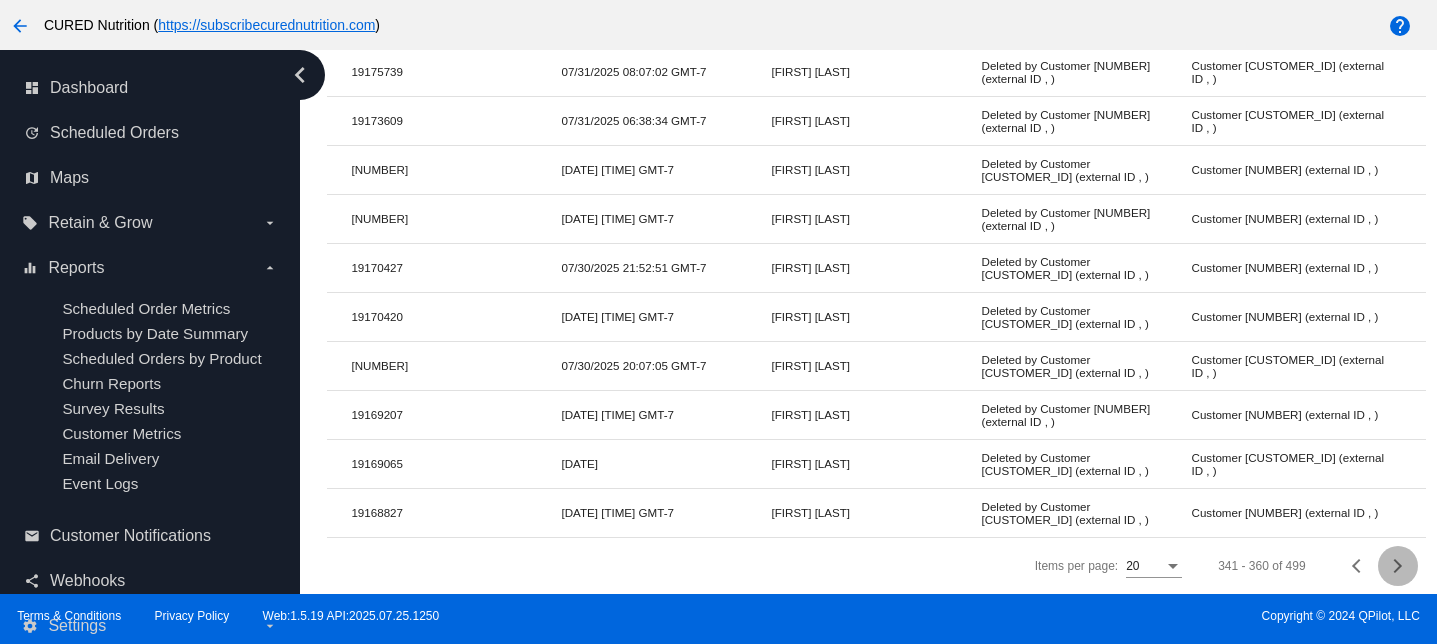 click 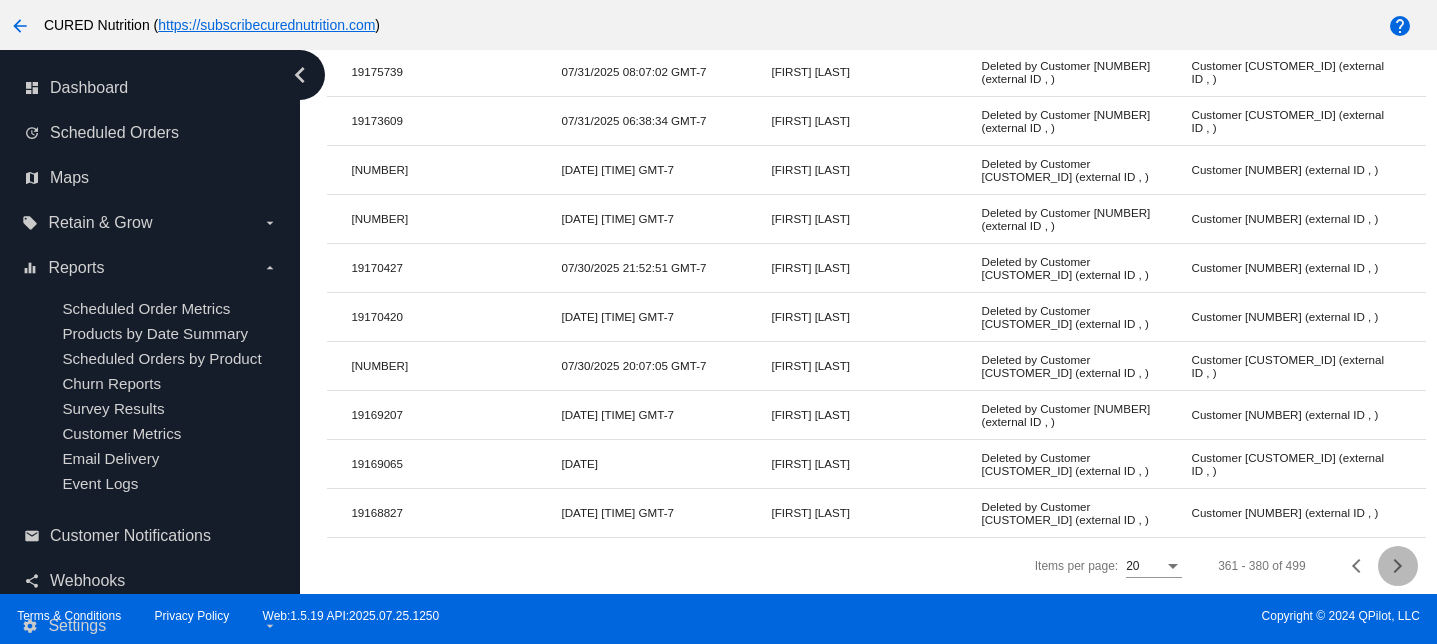 click 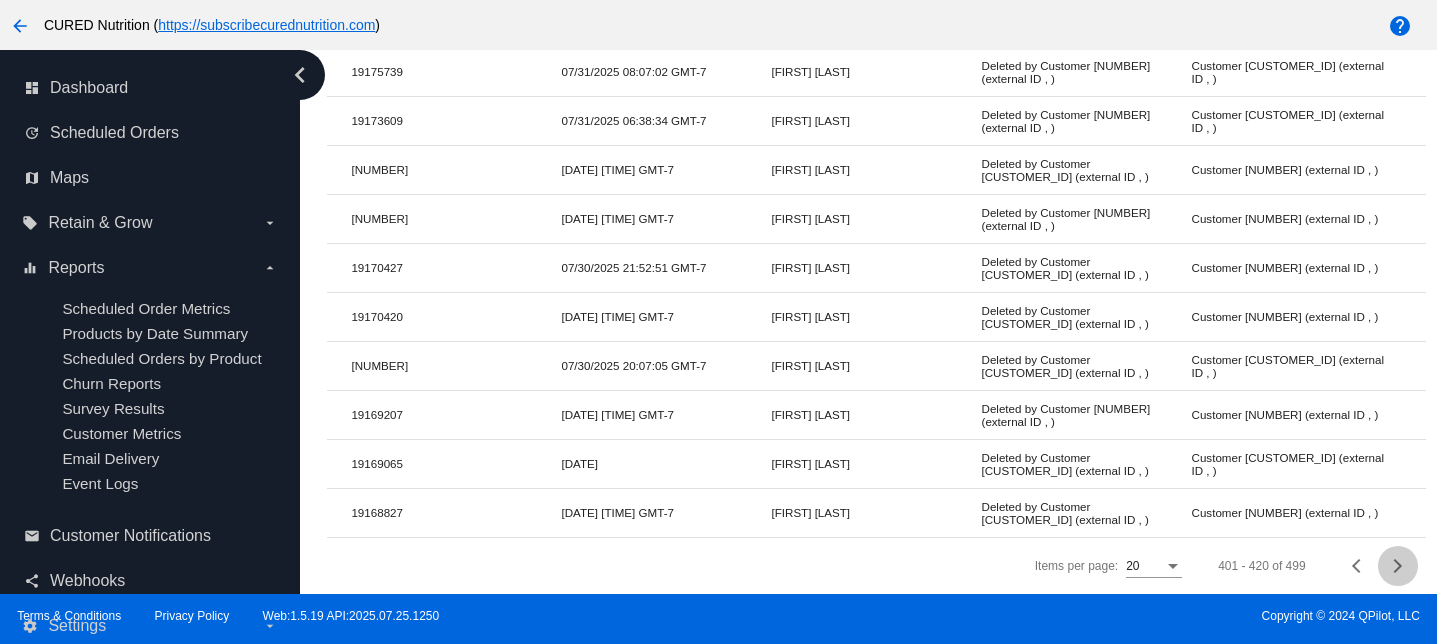click 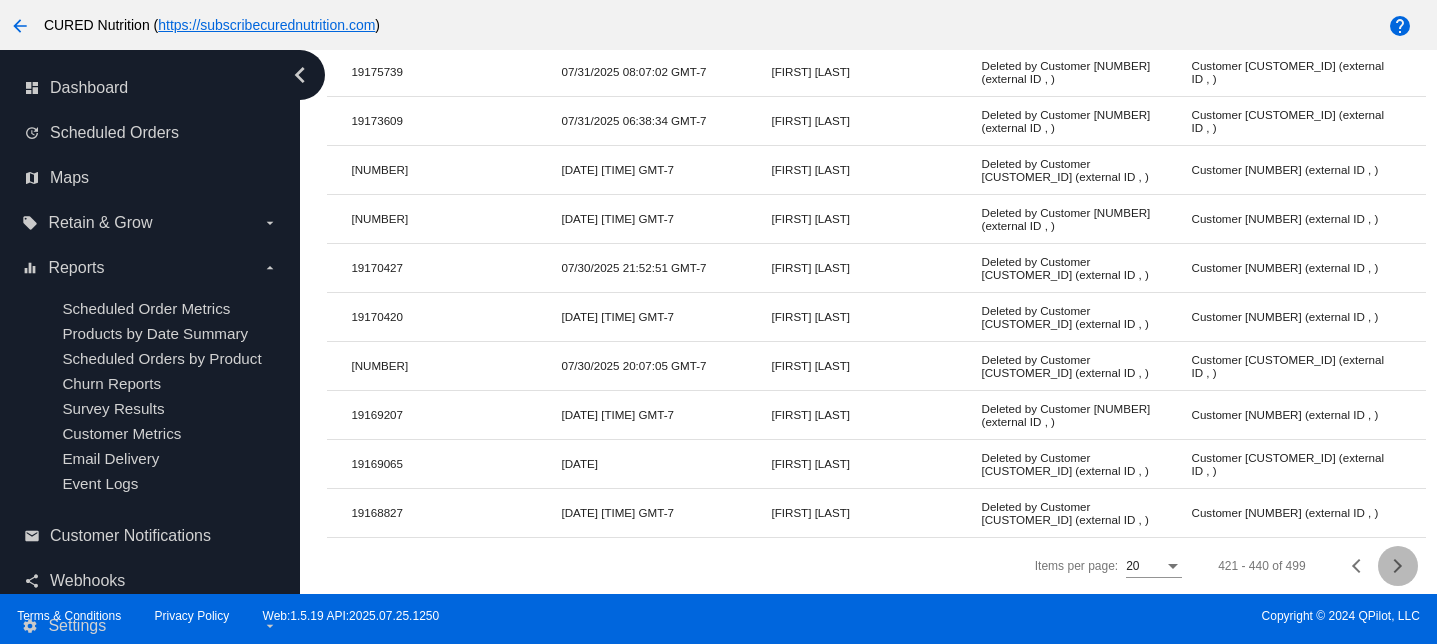 click 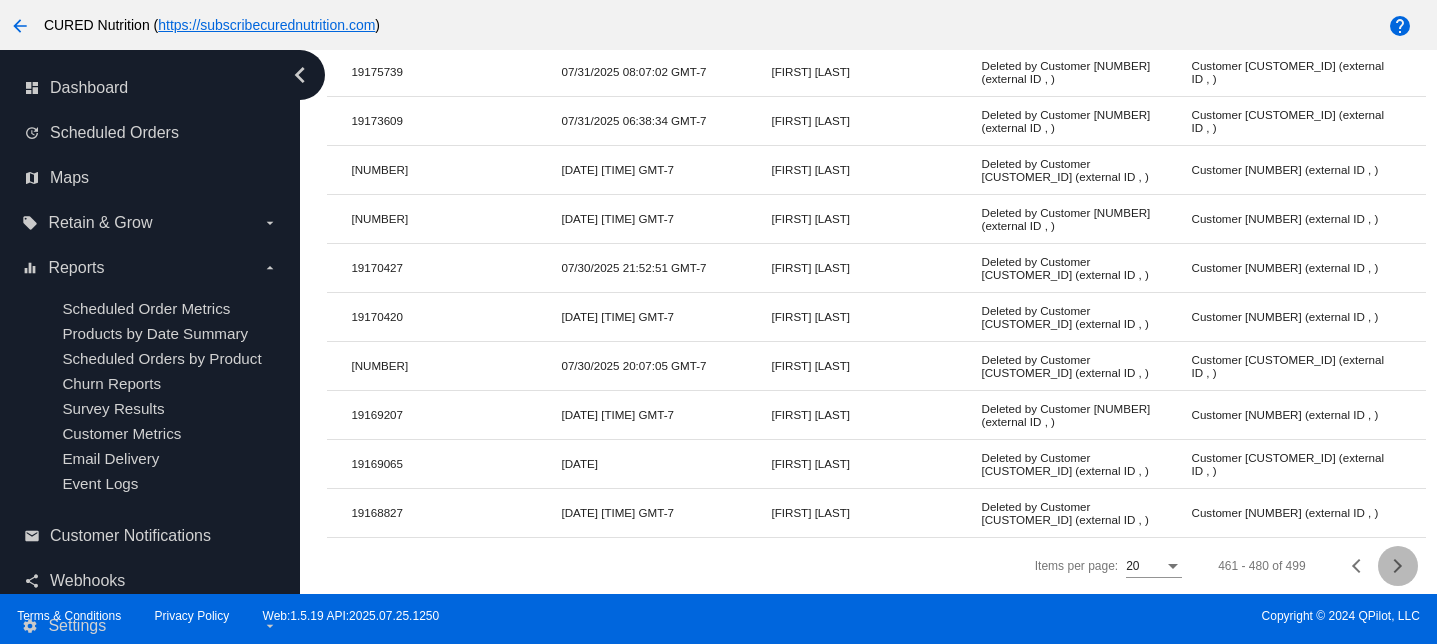 click 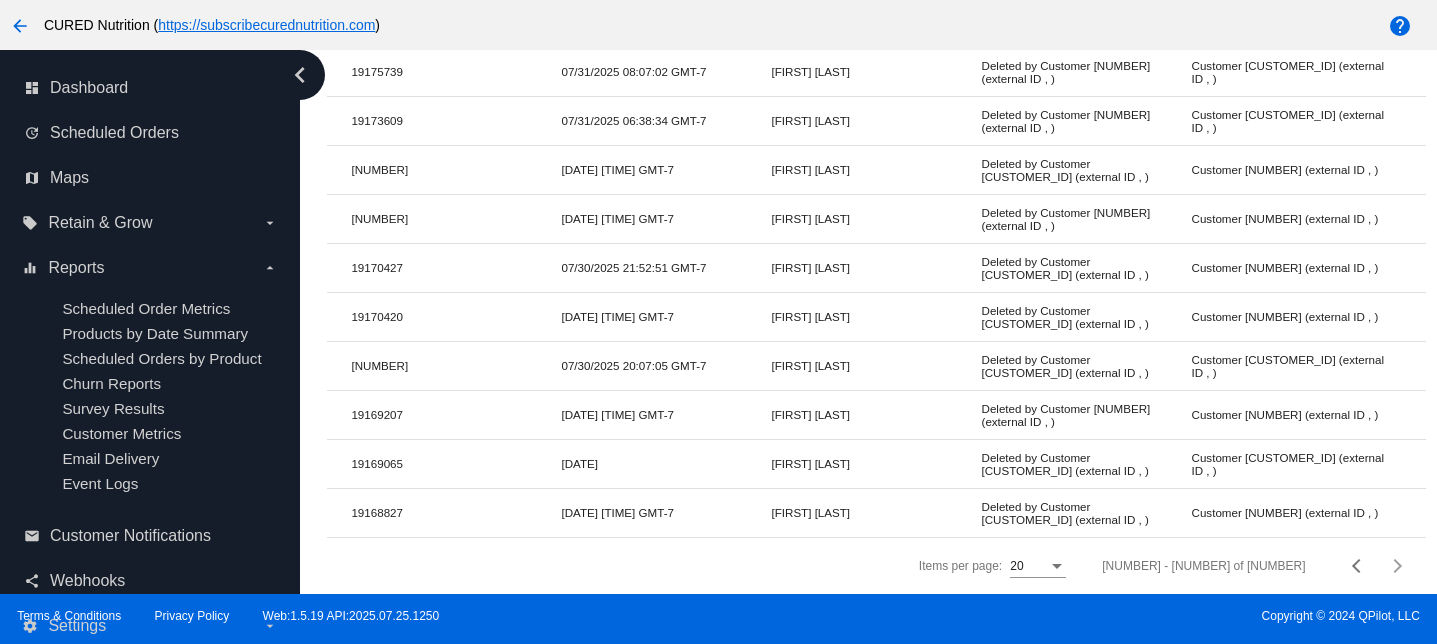 scroll, scrollTop: 114, scrollLeft: 0, axis: vertical 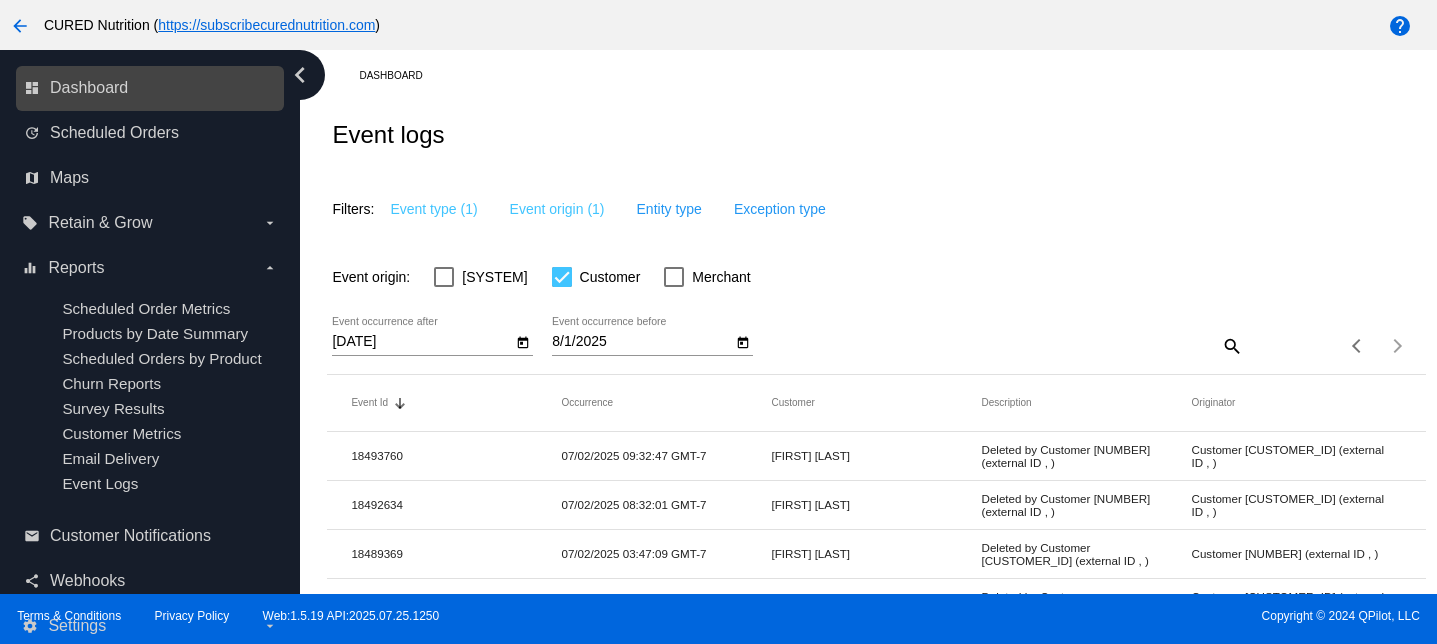 click on "dashboard
Dashboard" at bounding box center (151, 88) 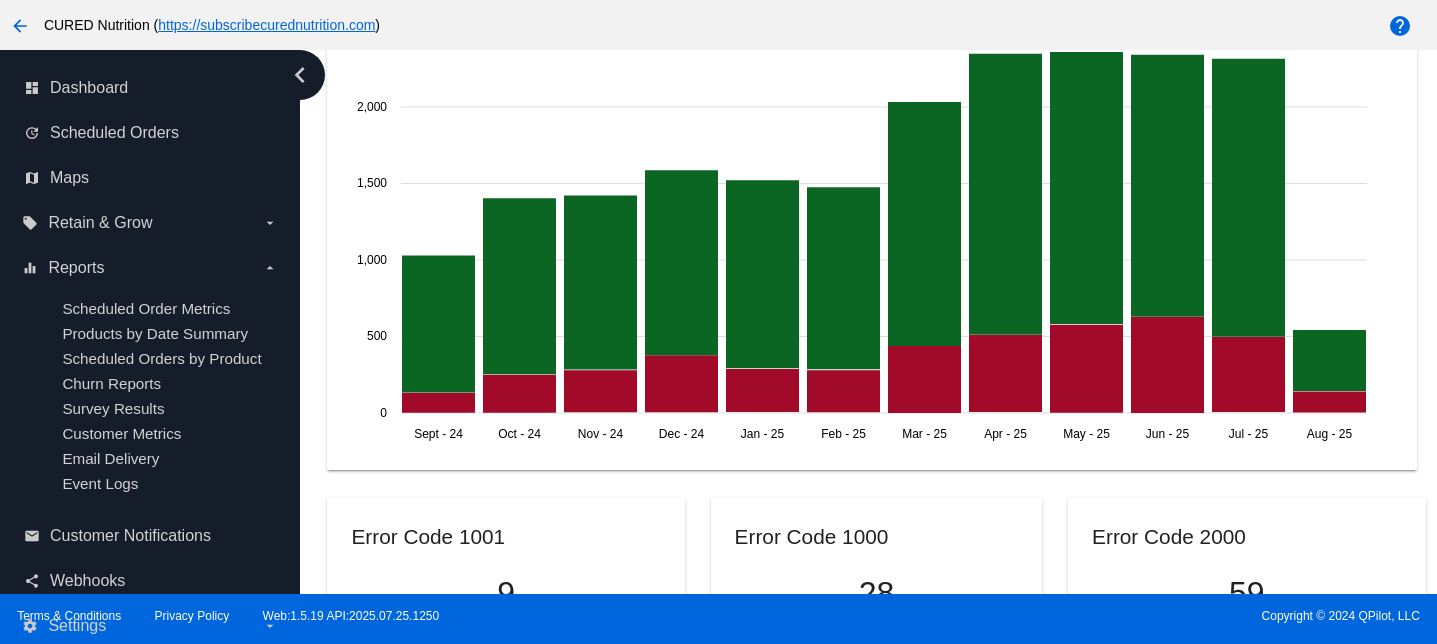 scroll, scrollTop: 1465, scrollLeft: 0, axis: vertical 